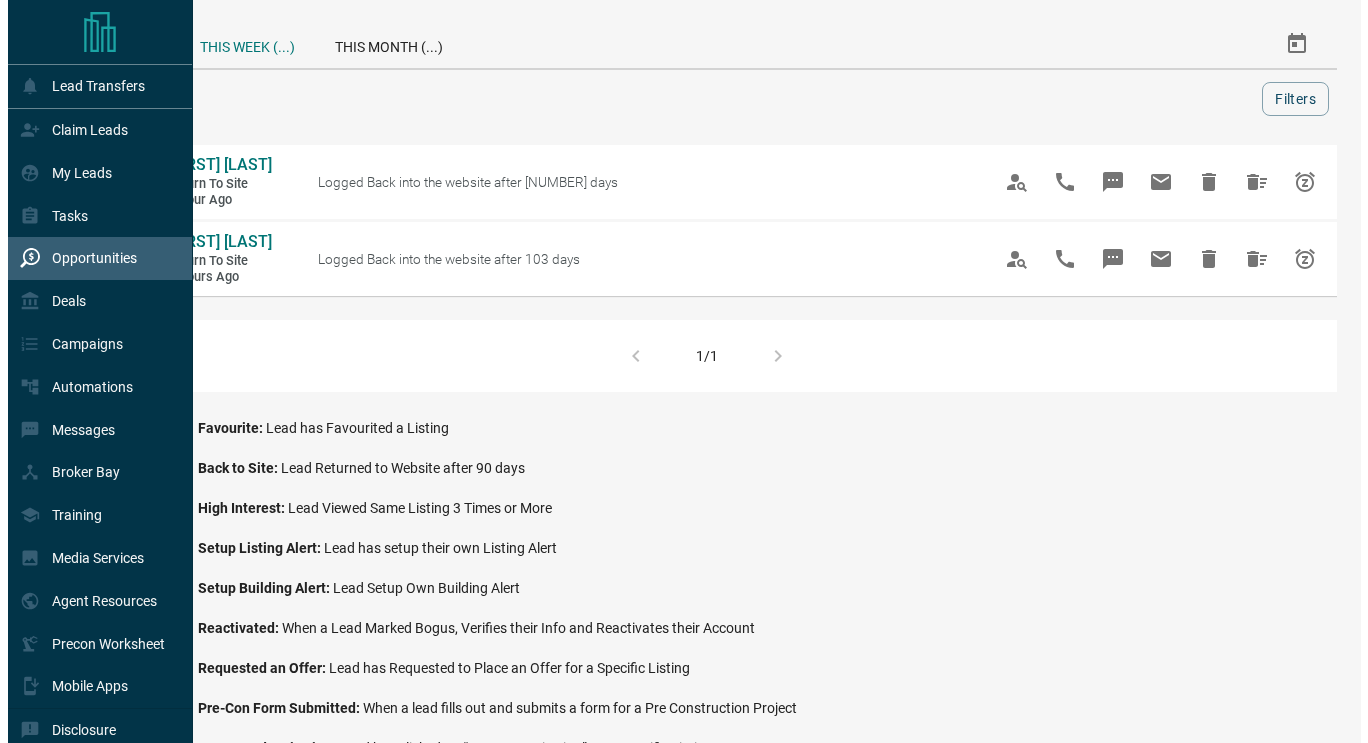 scroll, scrollTop: 0, scrollLeft: 0, axis: both 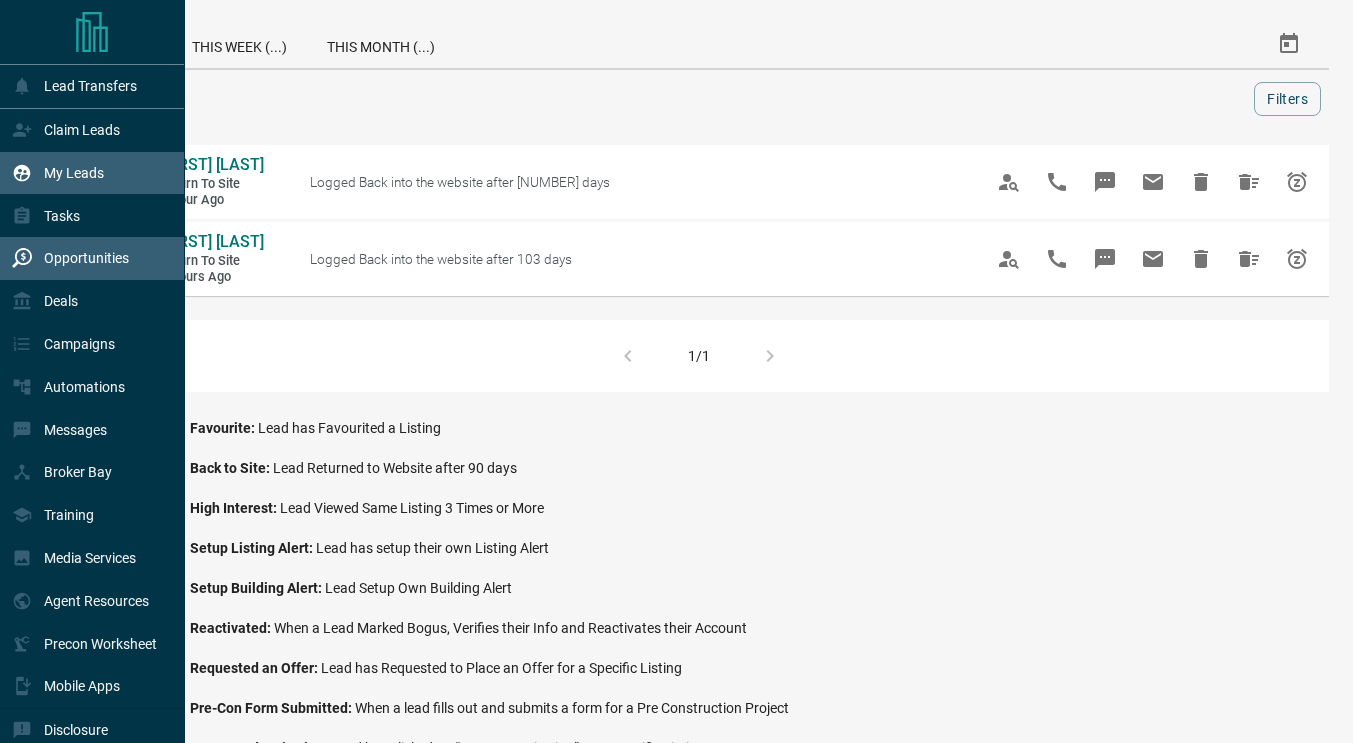 click on "My Leads" at bounding box center (74, 173) 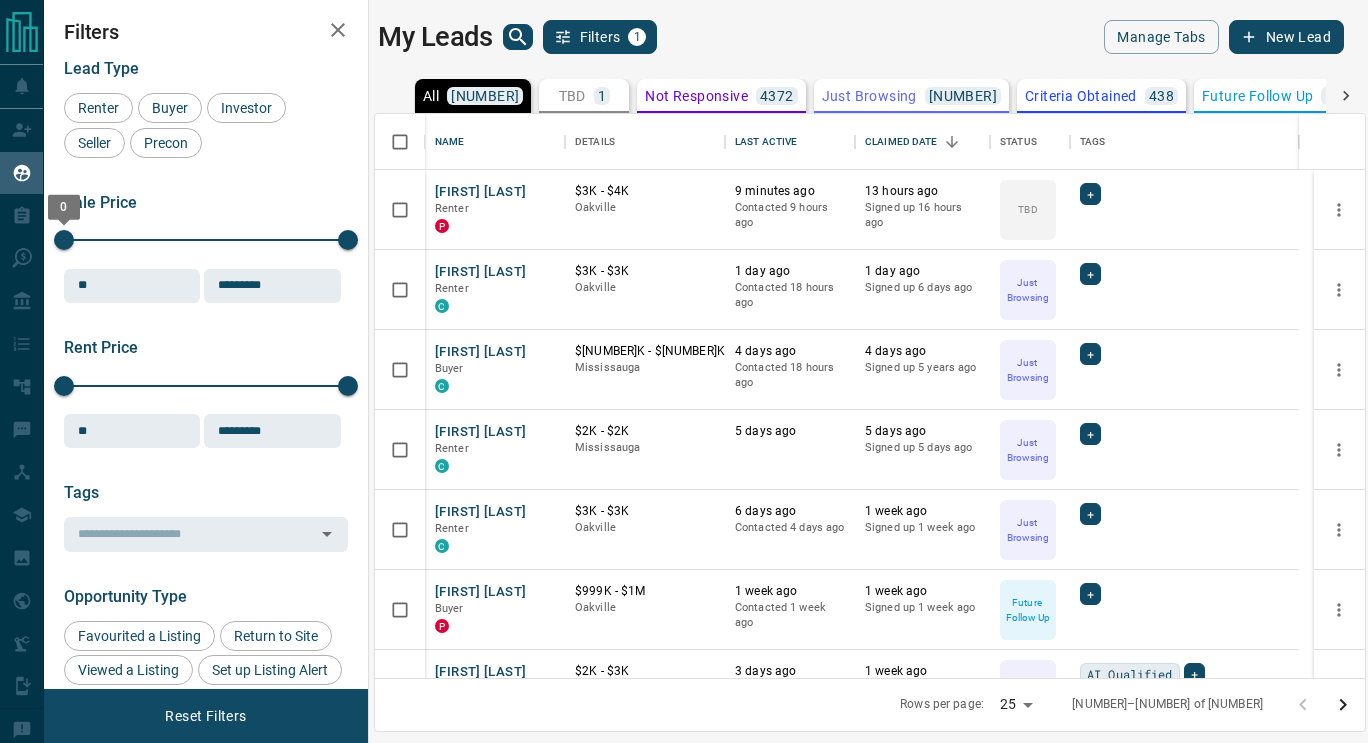 scroll, scrollTop: 16, scrollLeft: 16, axis: both 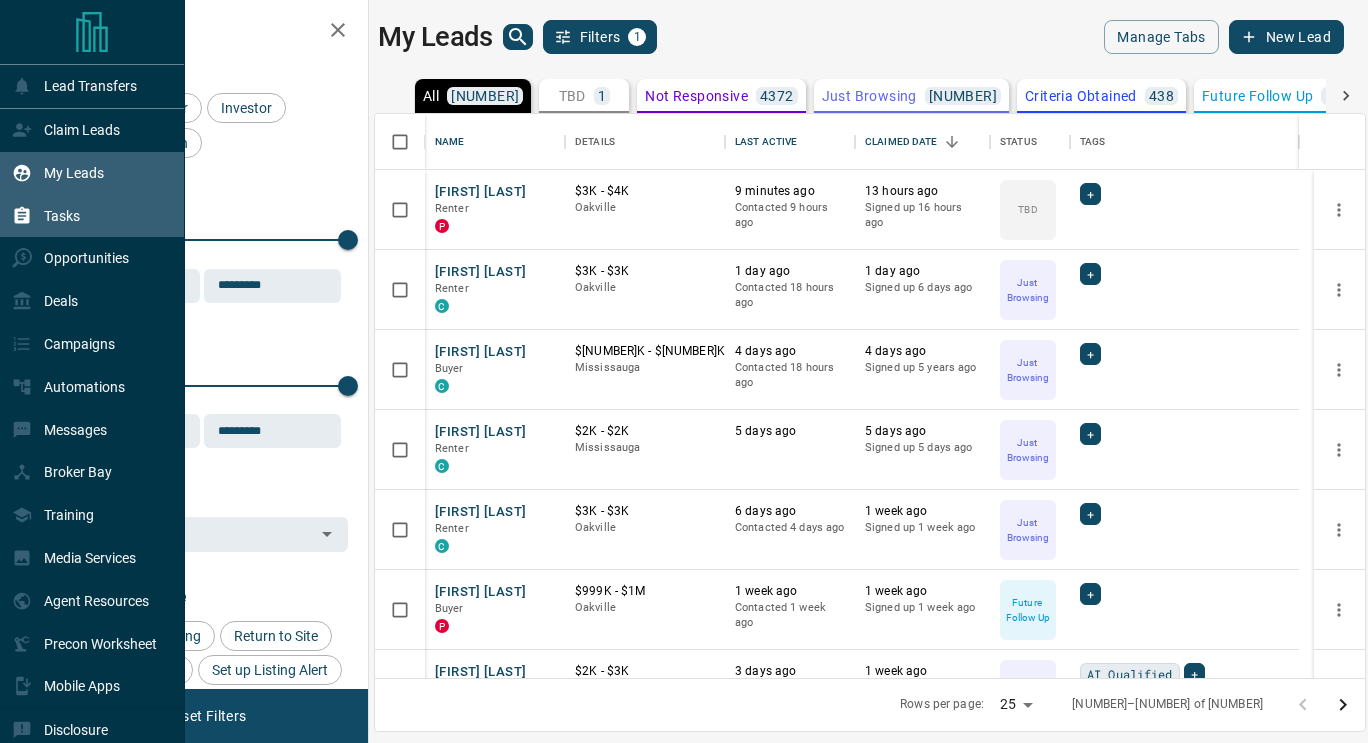 click on "Tasks" at bounding box center (46, 215) 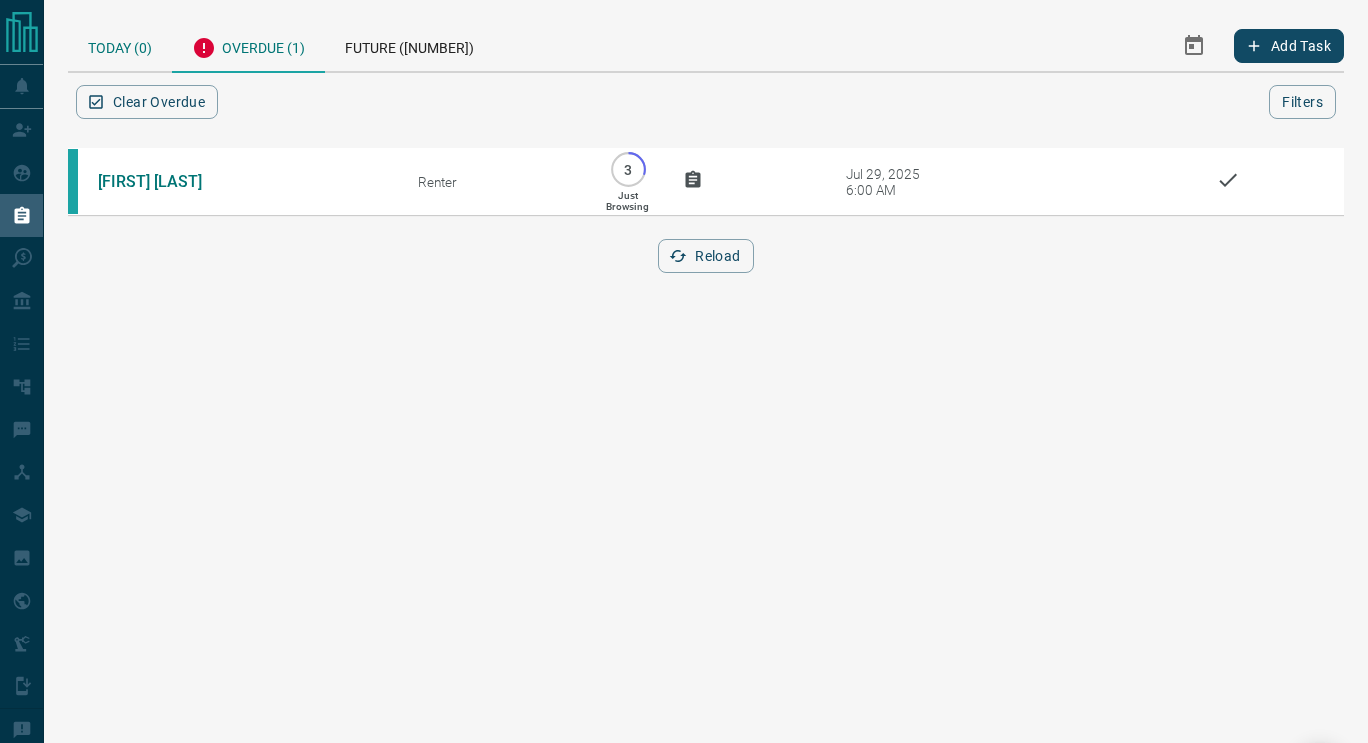 click on "Today (0)" at bounding box center (120, 45) 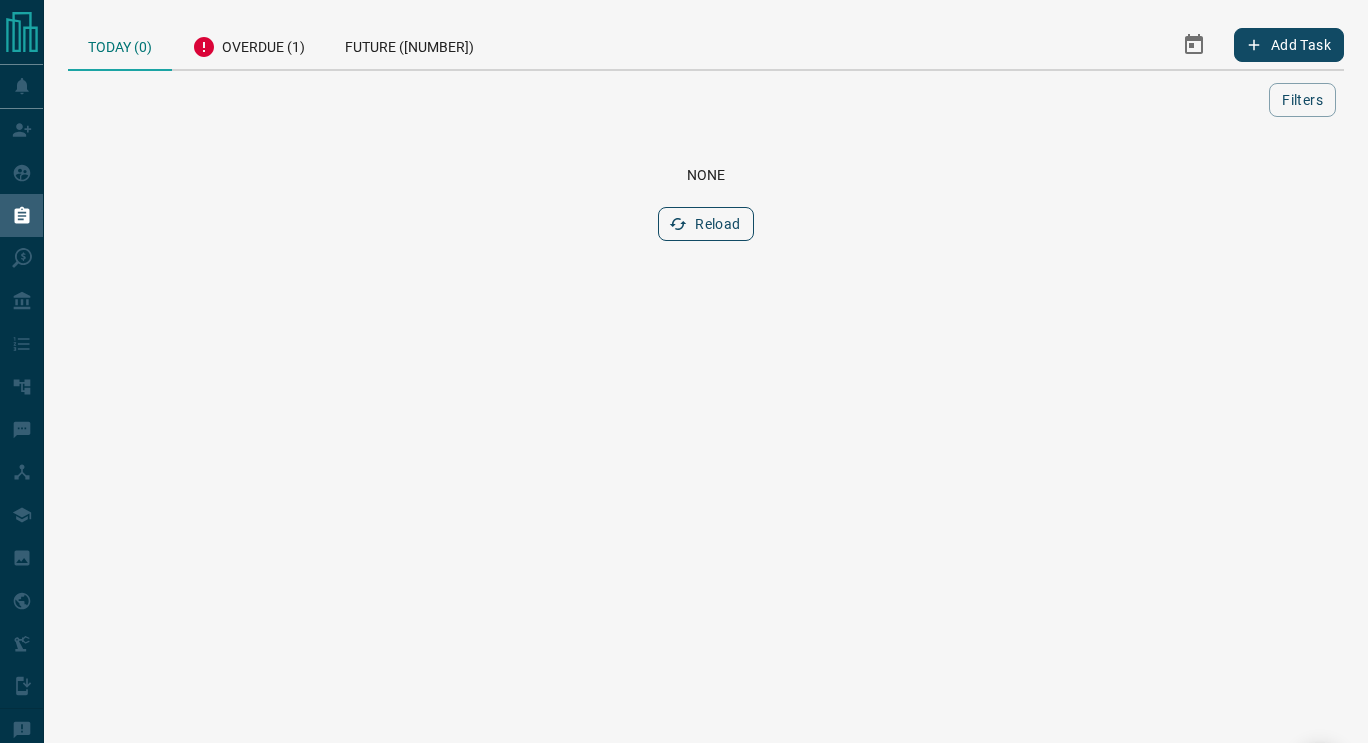 click on "Reload" at bounding box center [705, 224] 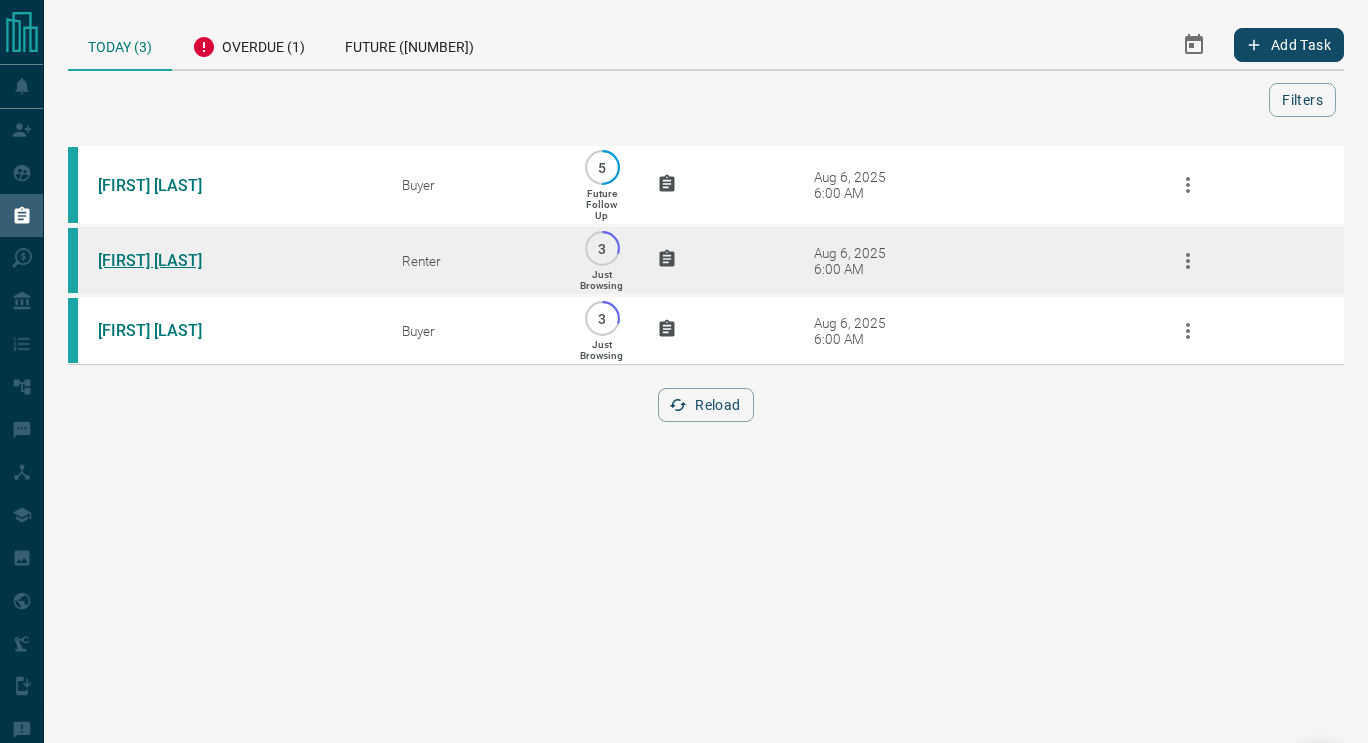 click on "[FIRST] [LAST]" at bounding box center [173, 260] 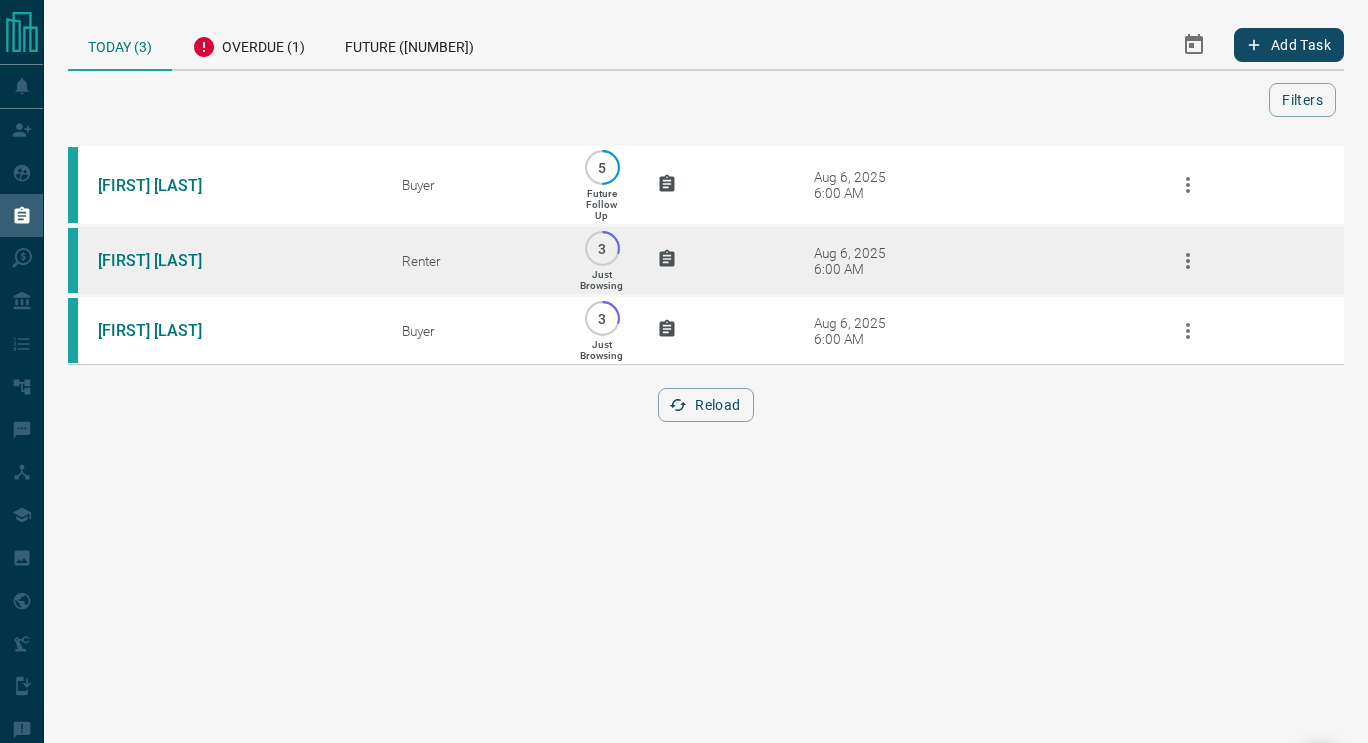 click 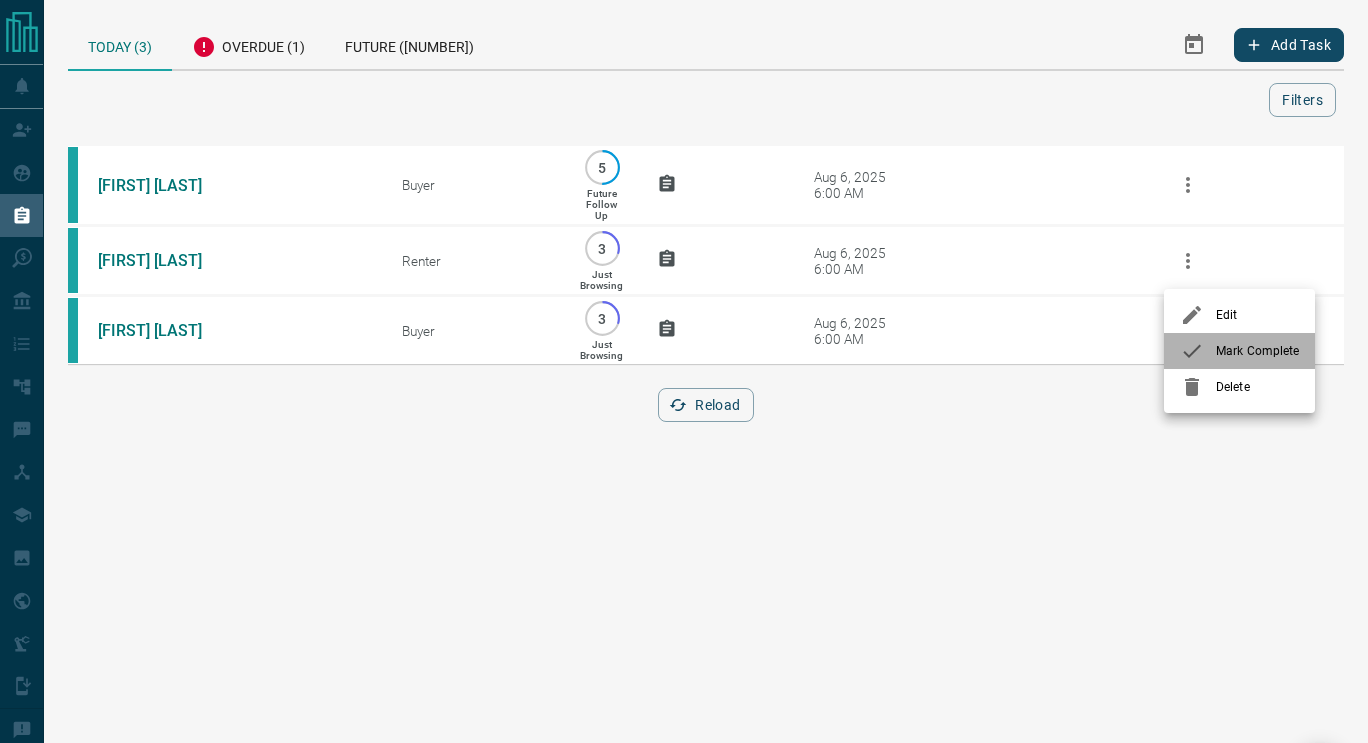 click on "Mark Complete" at bounding box center [1257, 351] 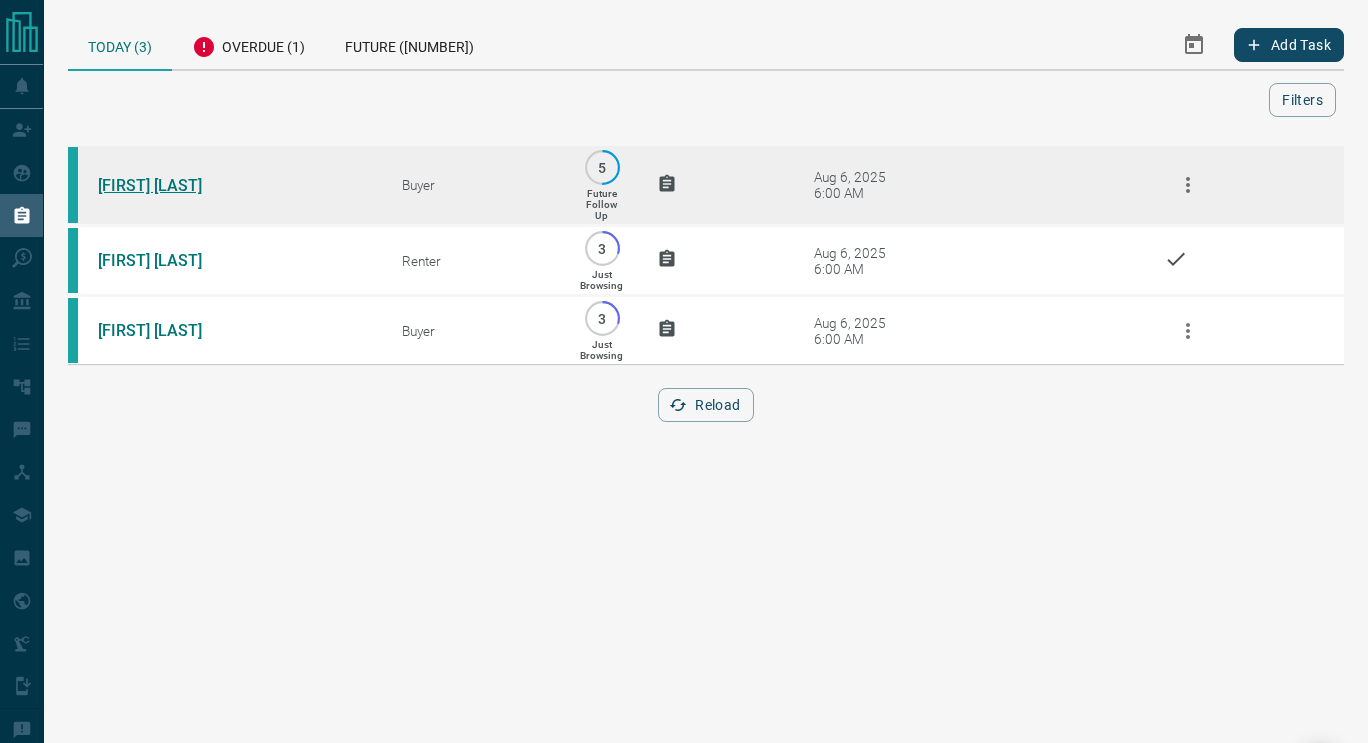 click on "[FIRST] [LAST]" at bounding box center [173, 185] 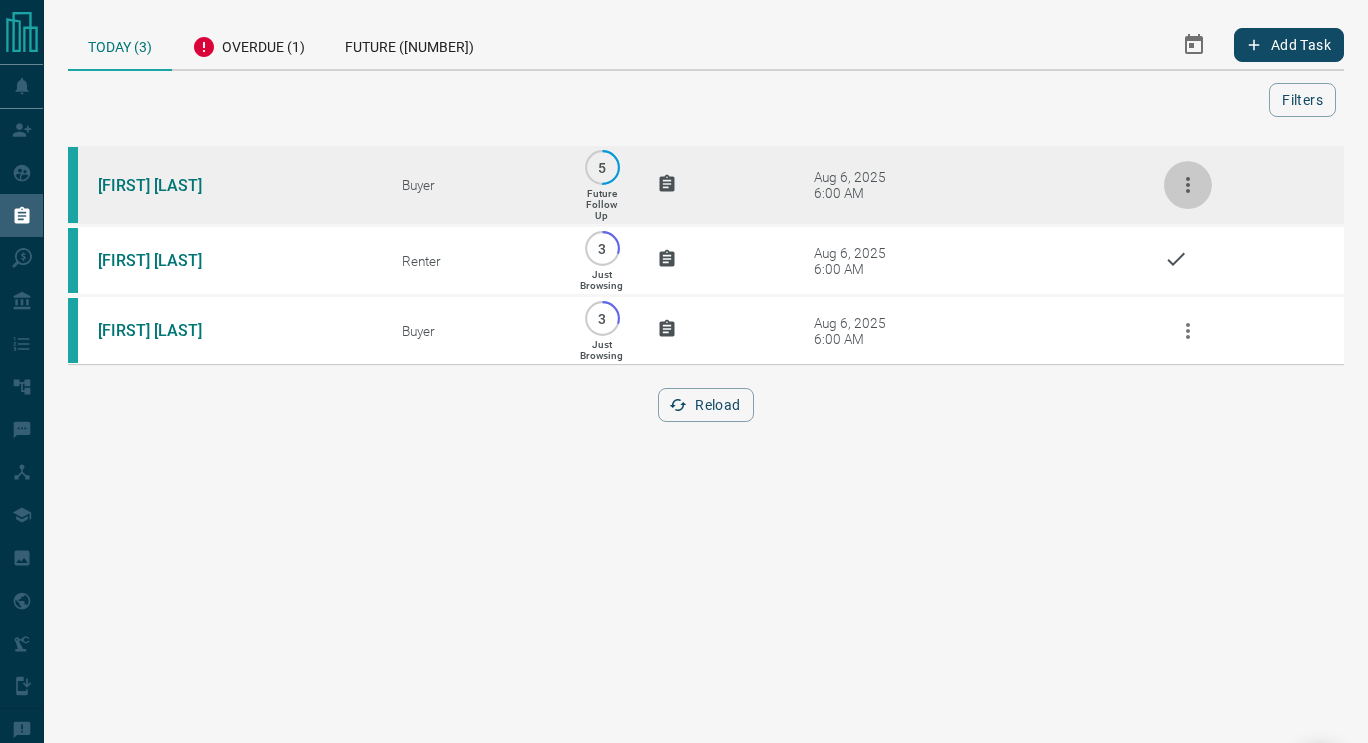 click 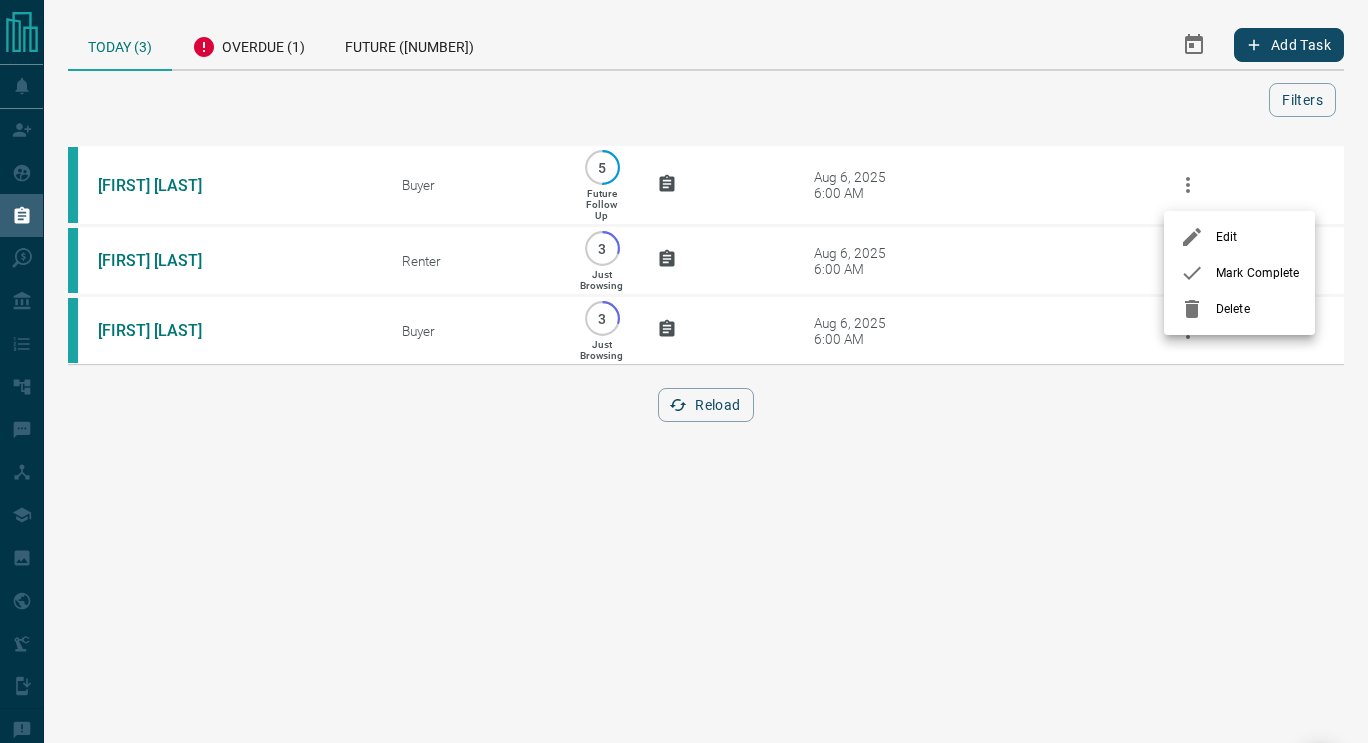 click at bounding box center (1198, 273) 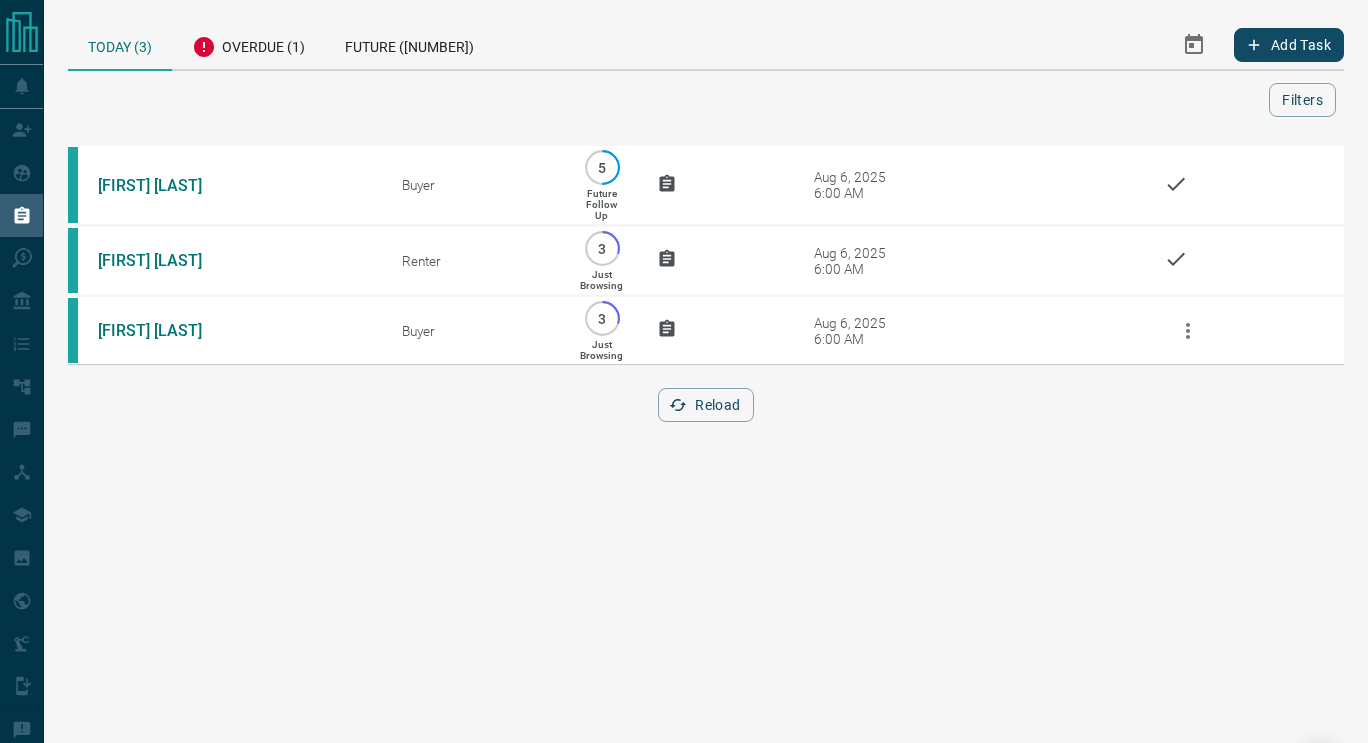 click on "Lead Transfers Claim Leads My Leads Tasks Opportunities Deals Campaigns Automations Messages Broker Bay Training Media Services Agent Resources Precon Worksheet Mobile Apps Disclosure Logout Today ([NUMBER]) Overdue ([NUMBER]) Future ([NUMBER]) Add Task Filters Scroll to Top [FIRST] [LAST] Buyer [NUMBER] Future Follow Up [MONTH] [DAY], [YEAR] [TIME] [FIRST] [LAST] Renter [NUMBER] Just Browsing [MONTH] [DAY], [YEAR] [TIME] [FIRST] [LAST] Buyer [NUMBER] Just Browsing [MONTH] [DAY], [YEAR] [TIME] Reload" at bounding box center [684, 371] 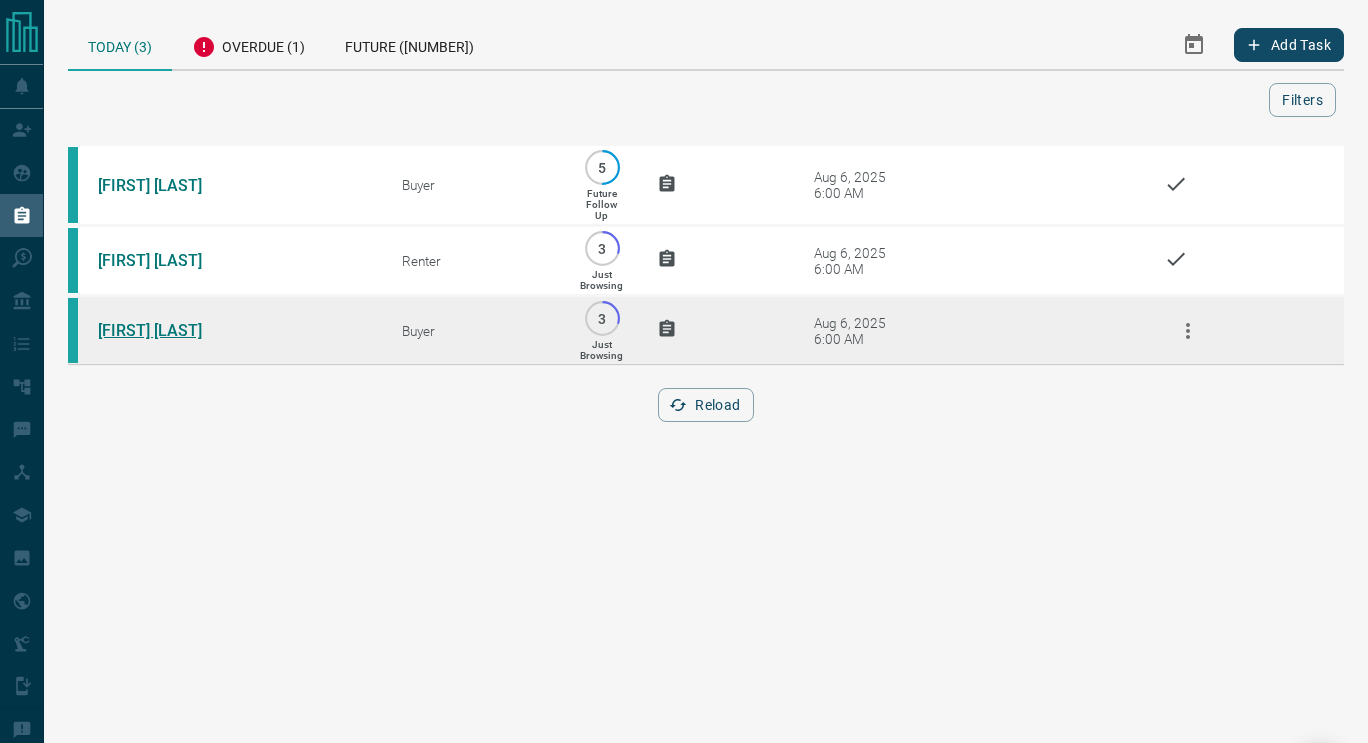 click on "[FIRST] [LAST]" at bounding box center [173, 330] 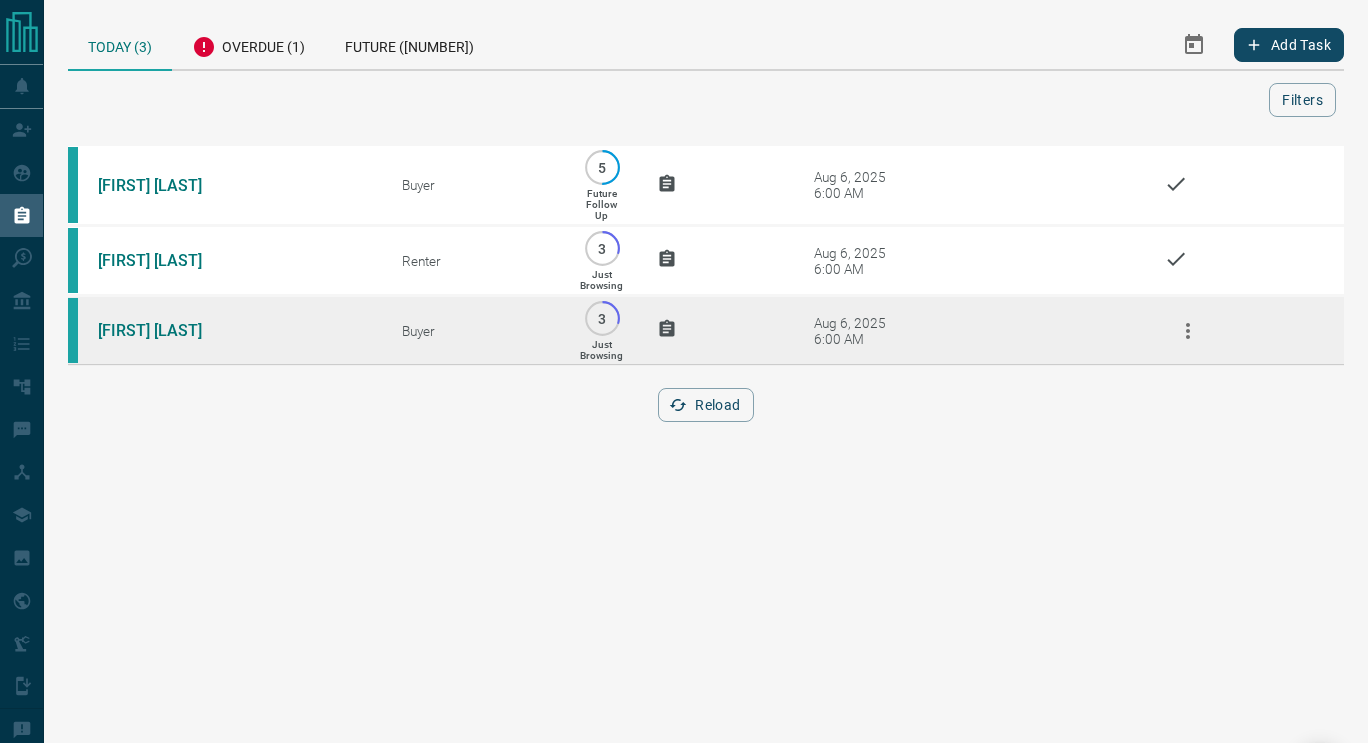 click 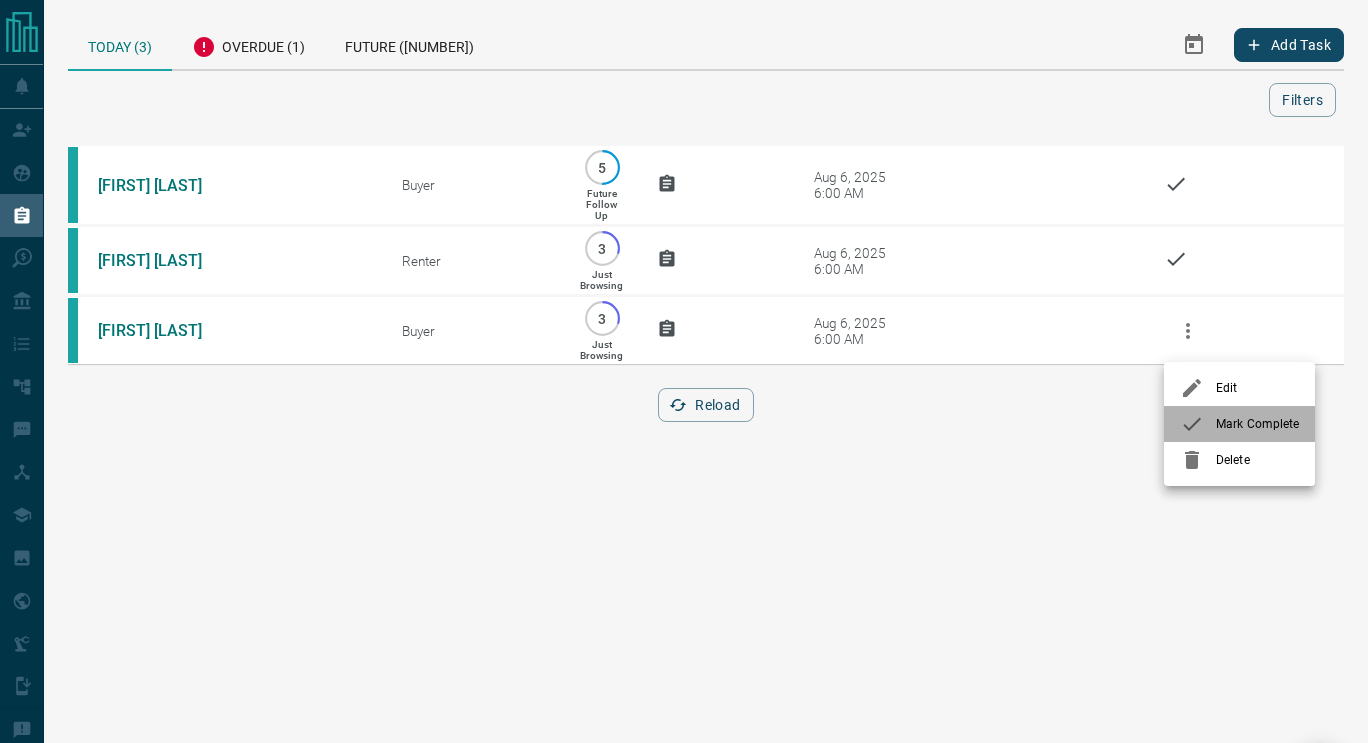 click on "Mark Complete" at bounding box center (1257, 424) 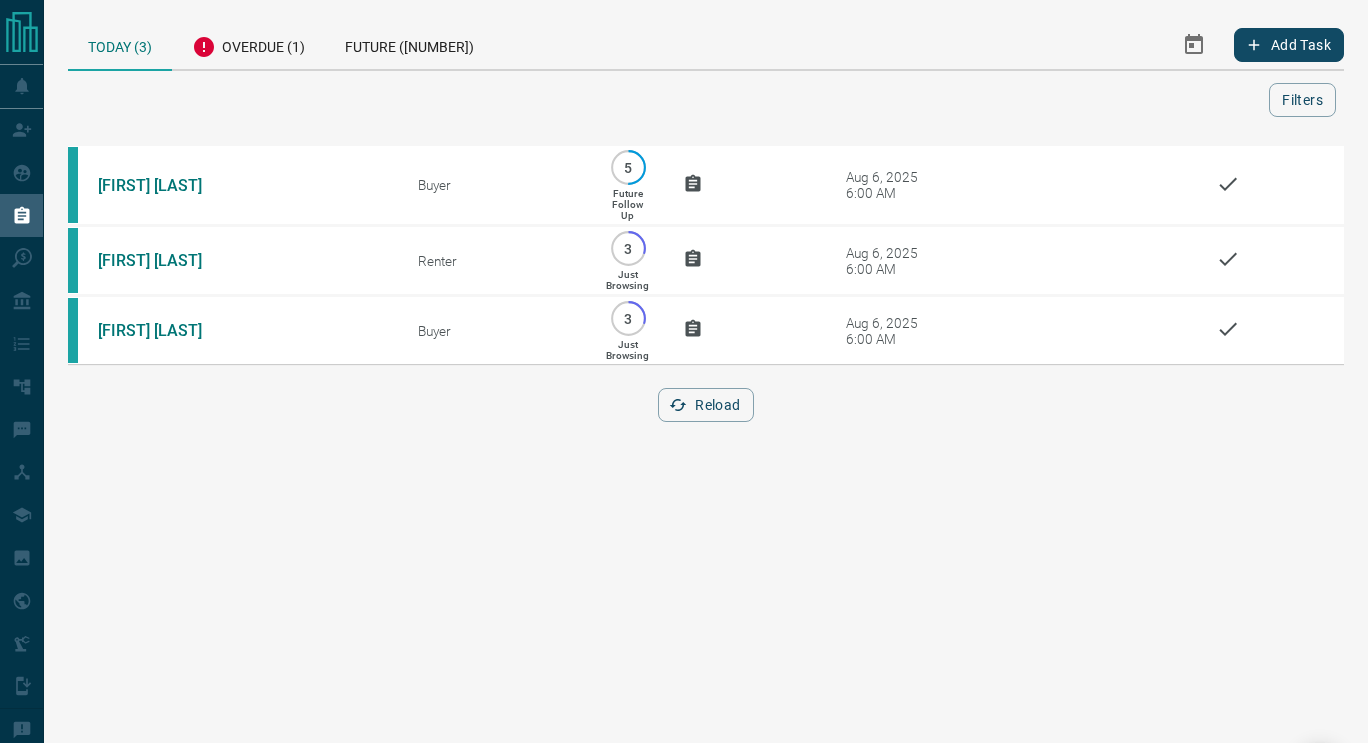 click on "[FIRST] [LAST] Buyer [NUMBER] Future Follow Up [MONTH] [DAY], [YEAR] [TIME] [FIRST] [LAST] Renter [NUMBER] Just Browsing [MONTH] [DAY], [YEAR] [TIME] [FIRST] [LAST] Buyer [NUMBER] Just Browsing [MONTH] [DAY], [YEAR] [TIME] Reload" at bounding box center (706, 294) 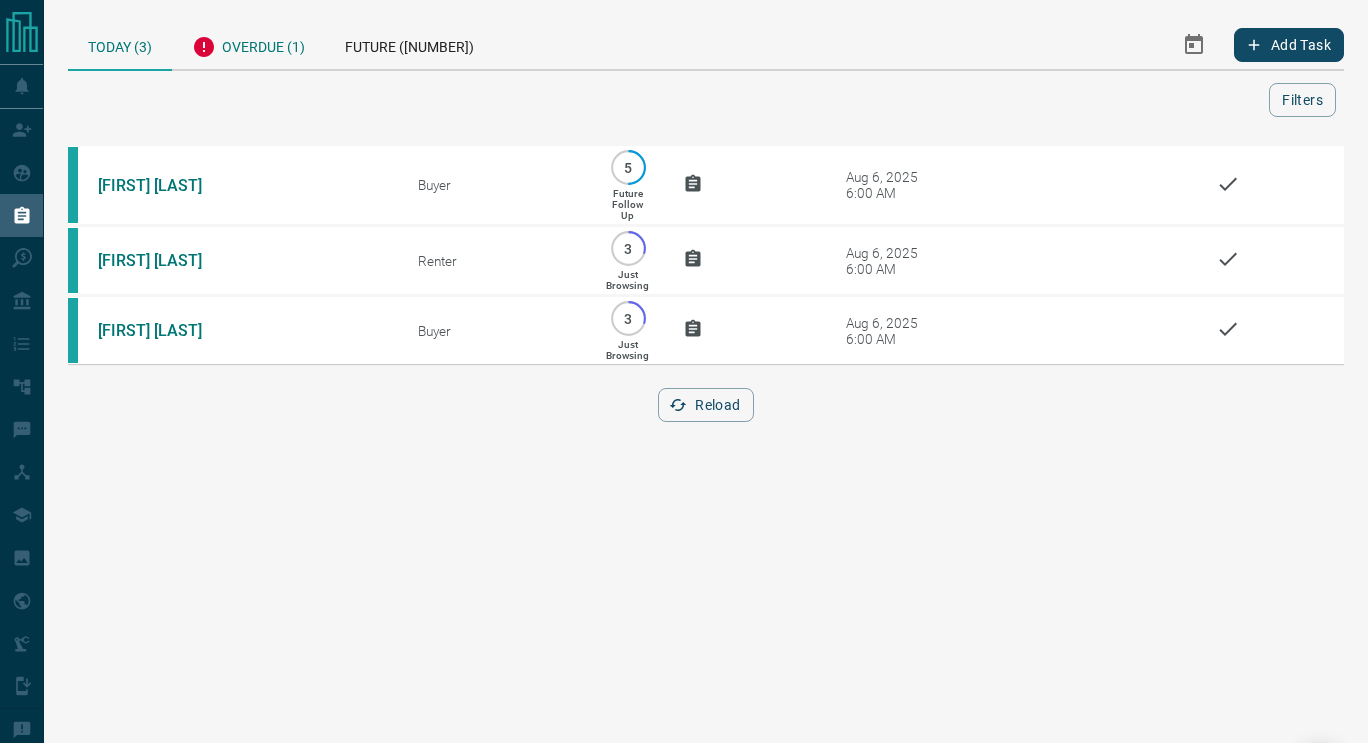 click on "Overdue (1)" at bounding box center [248, 44] 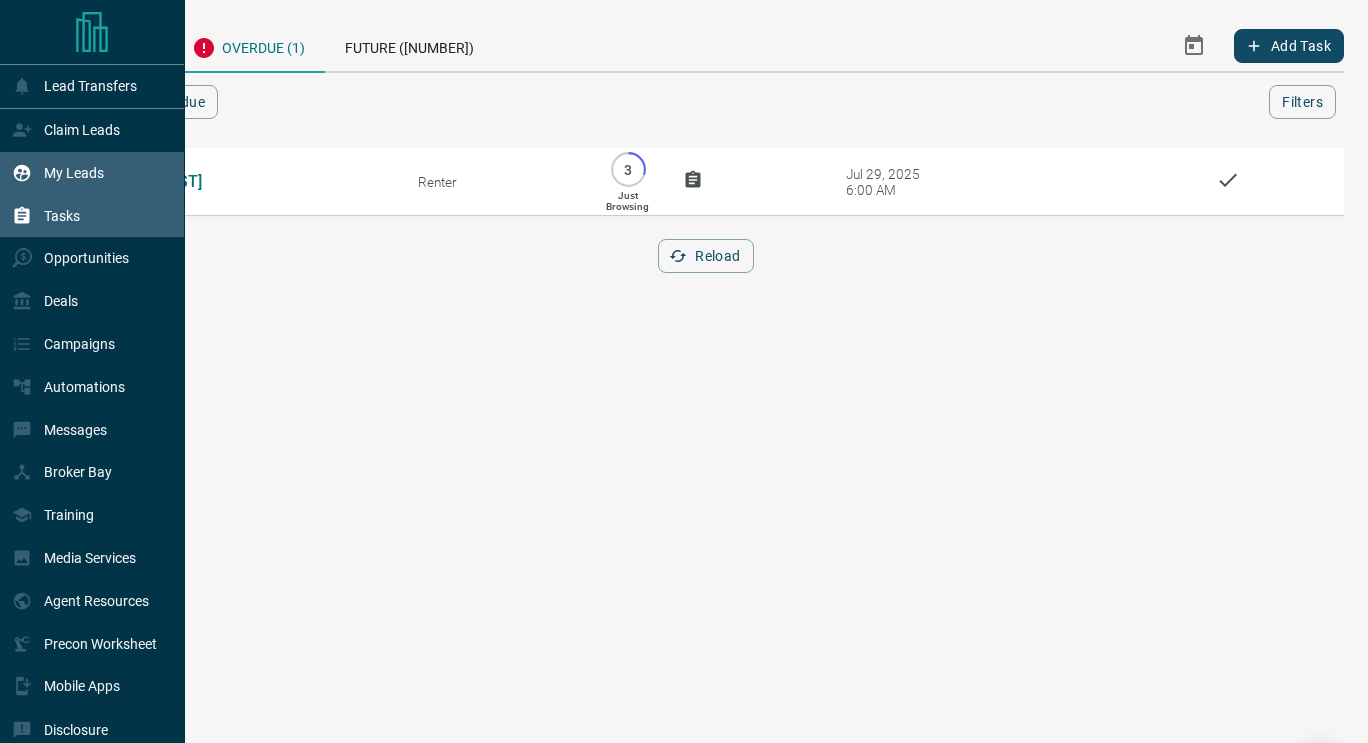 click on "My Leads" at bounding box center [58, 173] 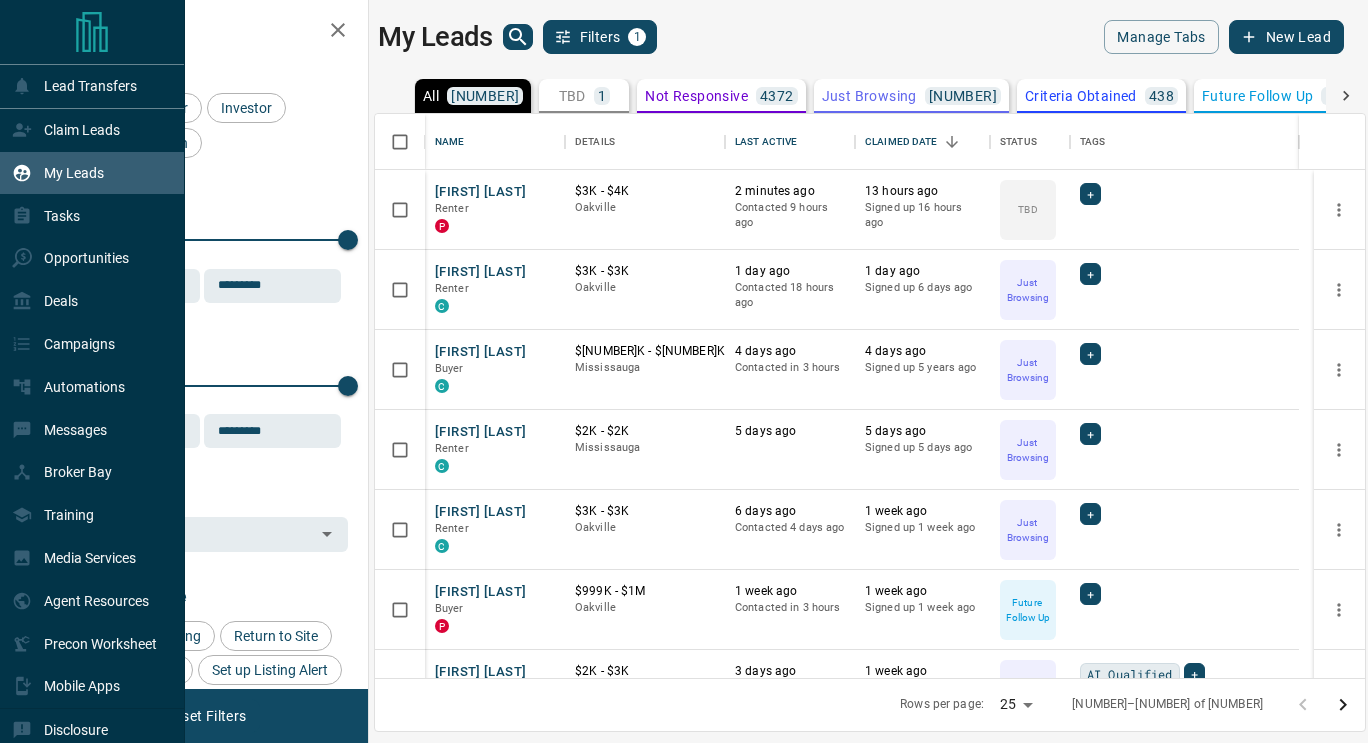 scroll, scrollTop: 16, scrollLeft: 16, axis: both 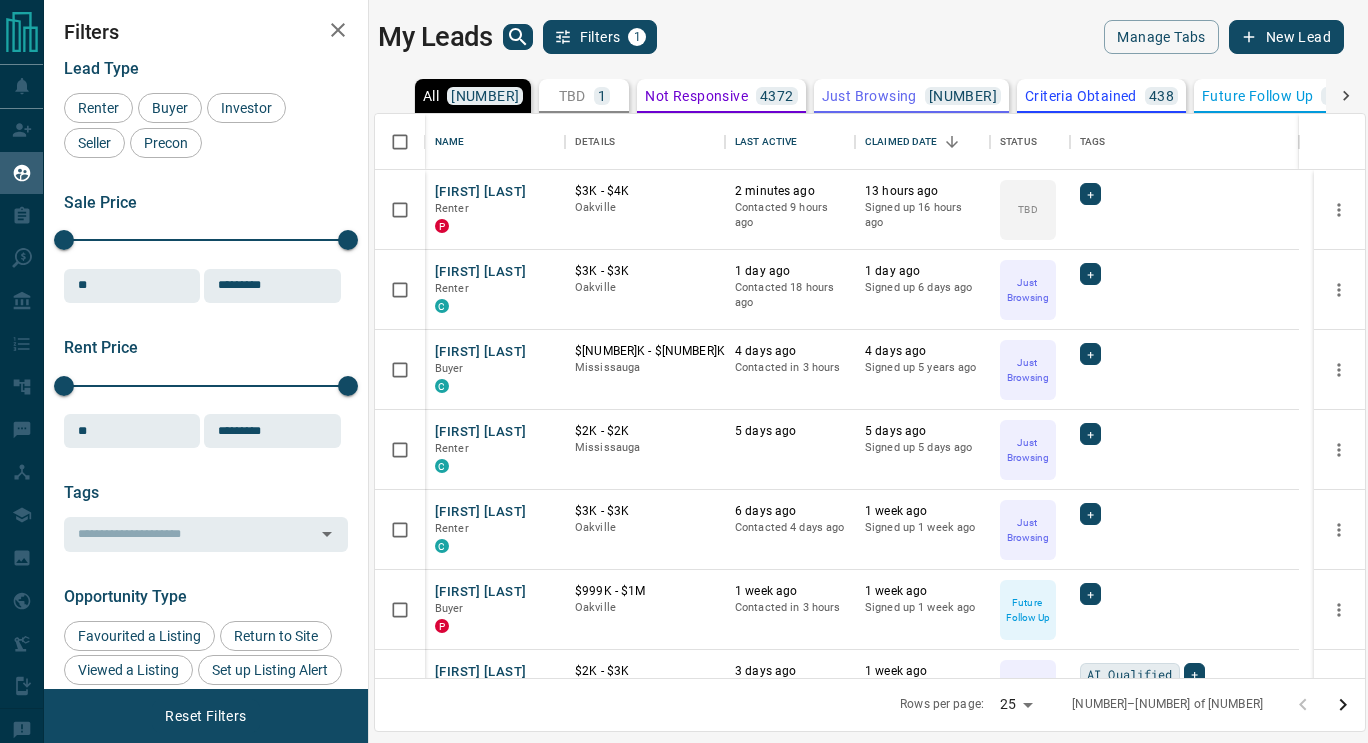 drag, startPoint x: 553, startPoint y: 91, endPoint x: 512, endPoint y: 72, distance: 45.188496 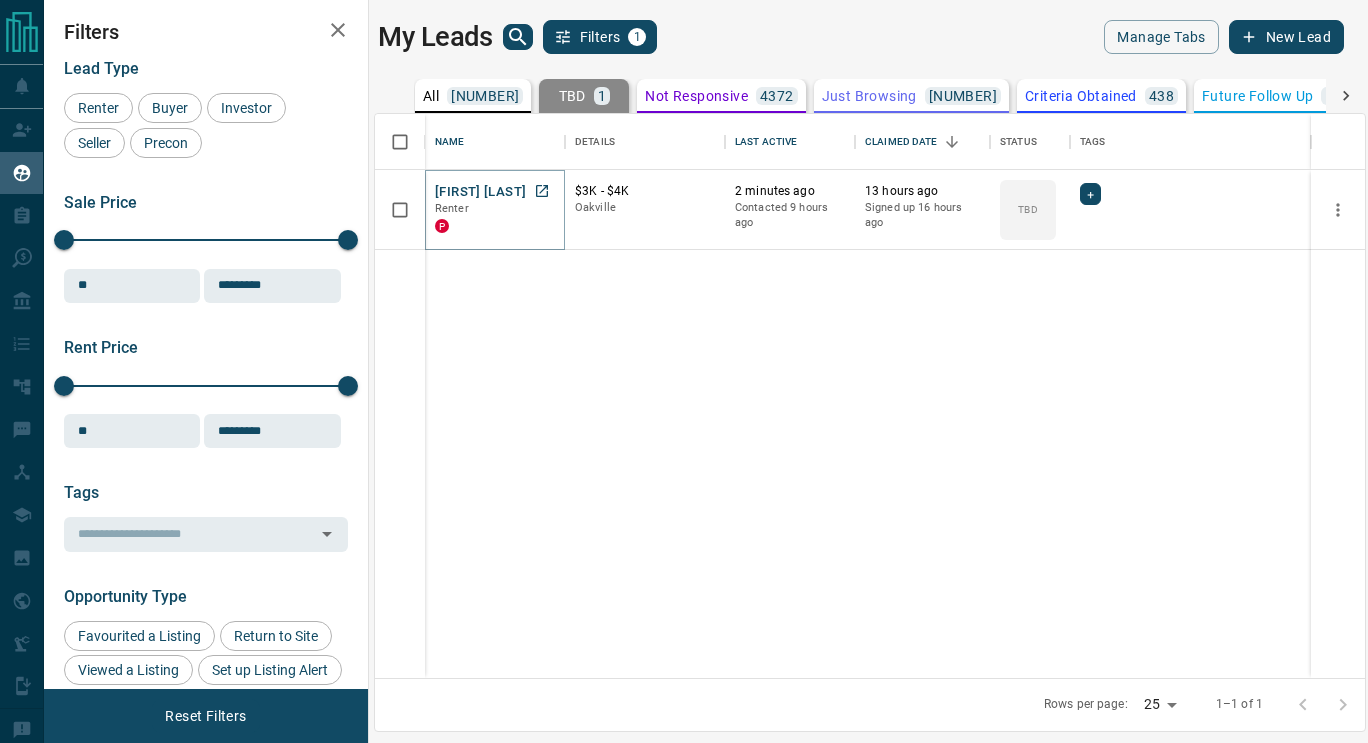 click on "[FIRST] [LAST]" at bounding box center [480, 192] 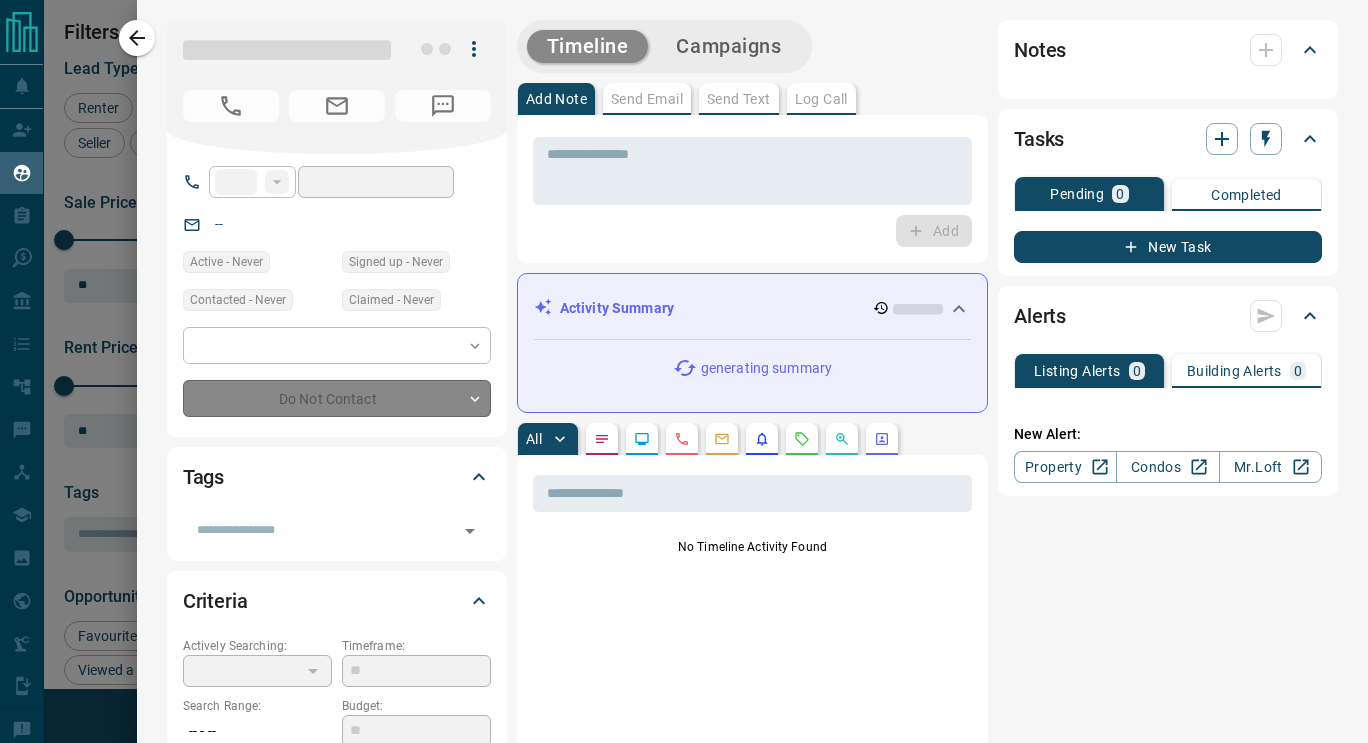 type on "**" 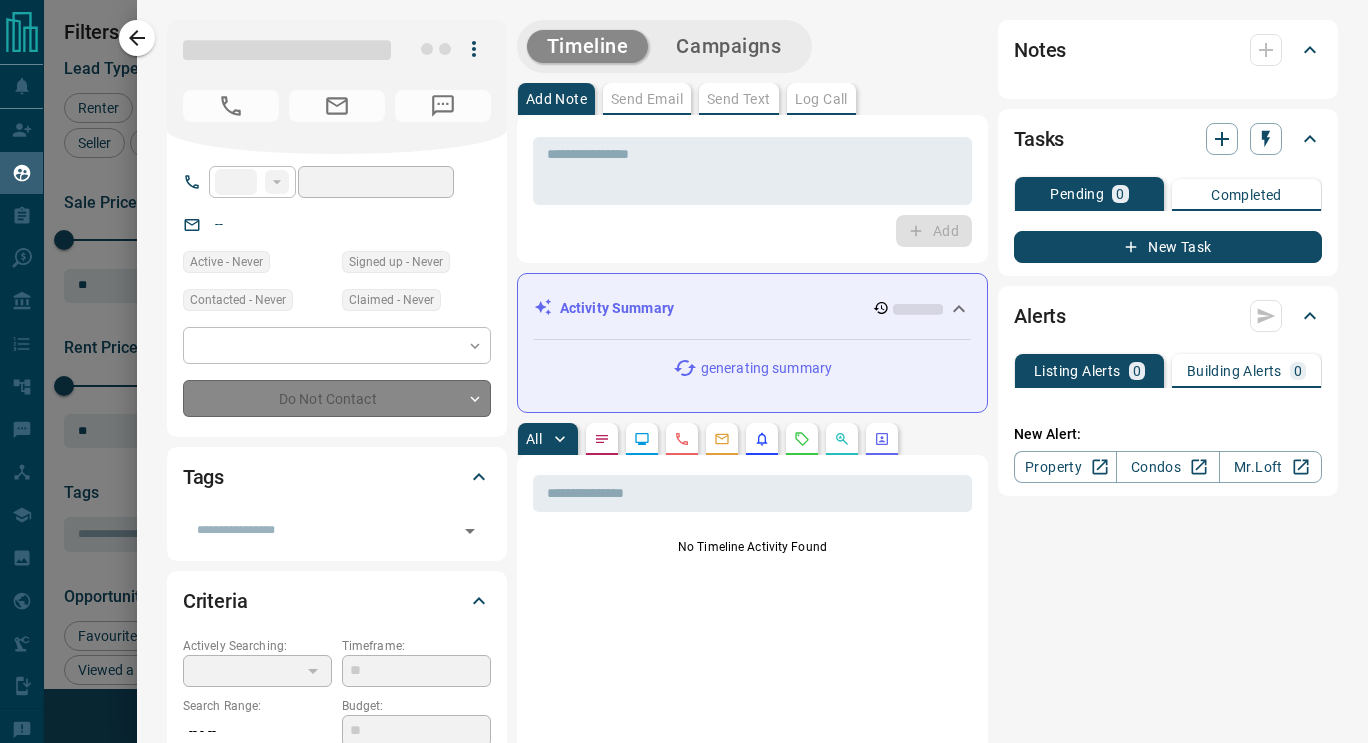 type on "**********" 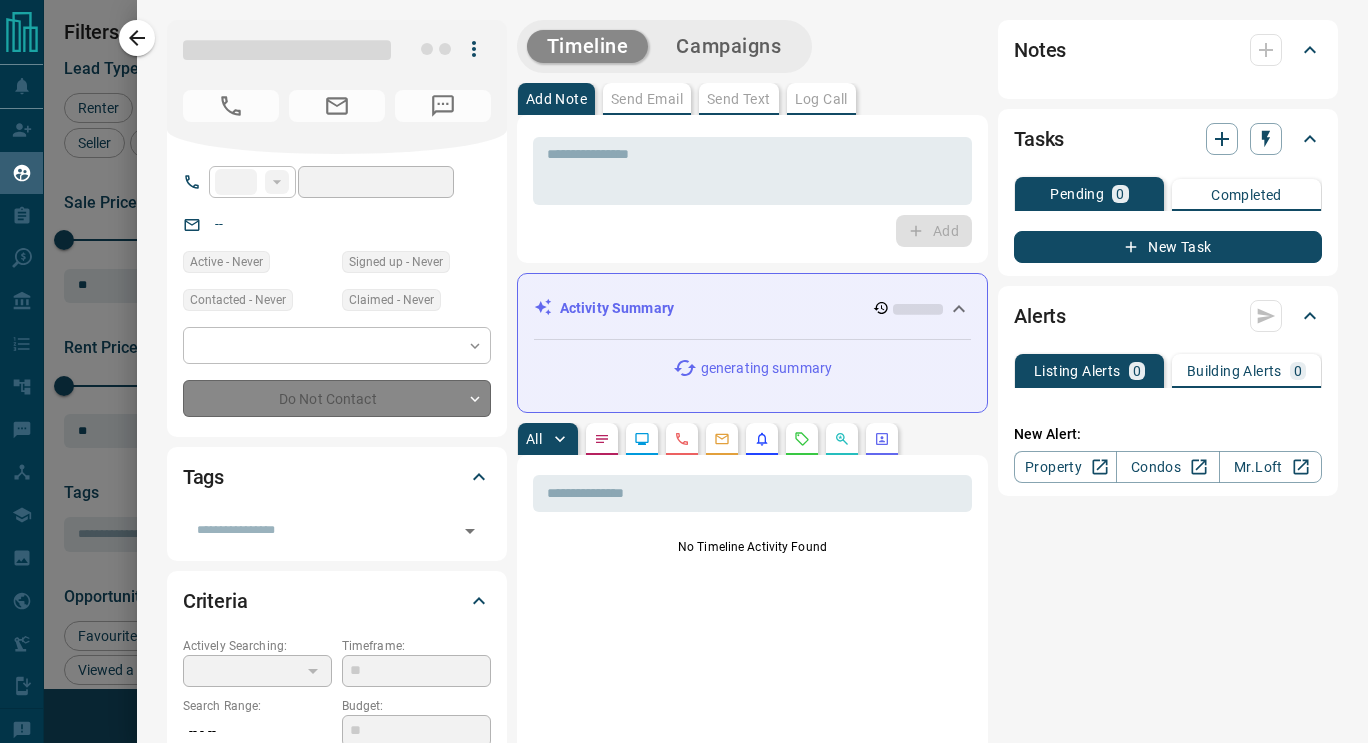 type on "**********" 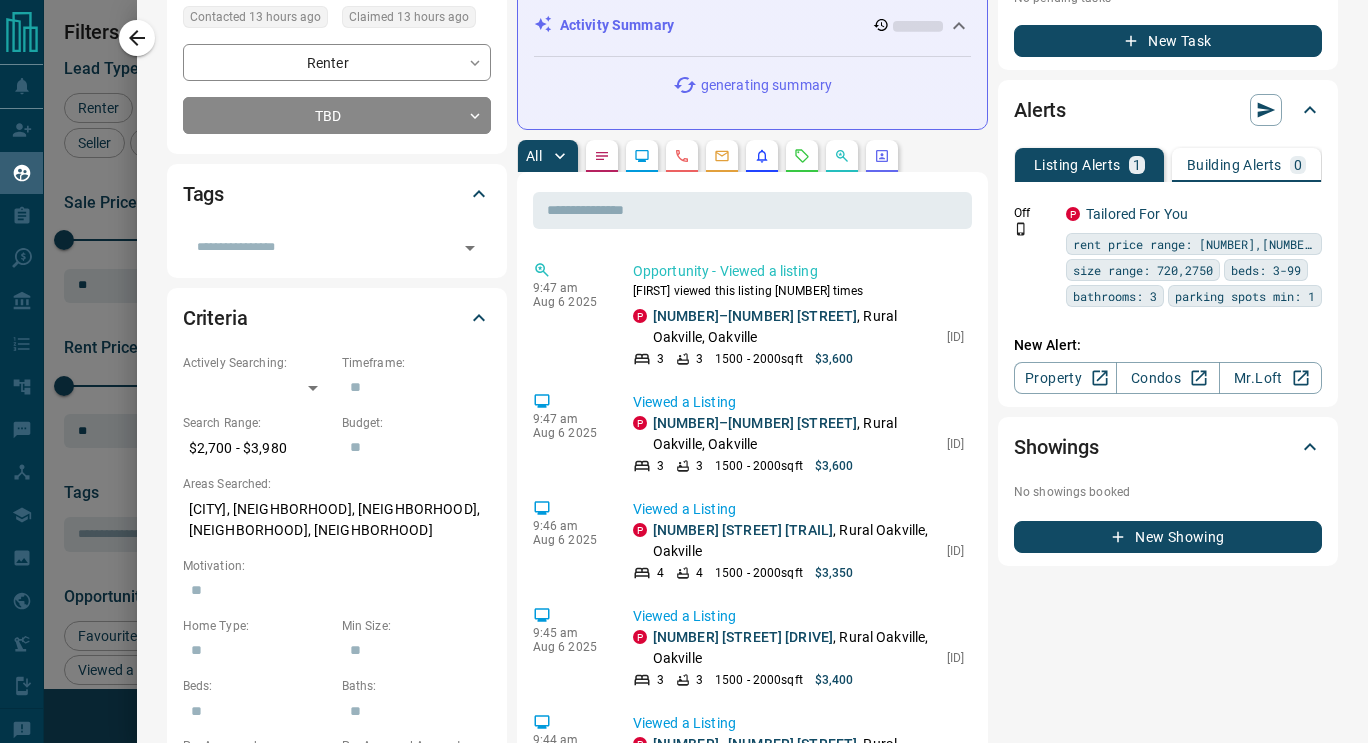 scroll, scrollTop: 0, scrollLeft: 0, axis: both 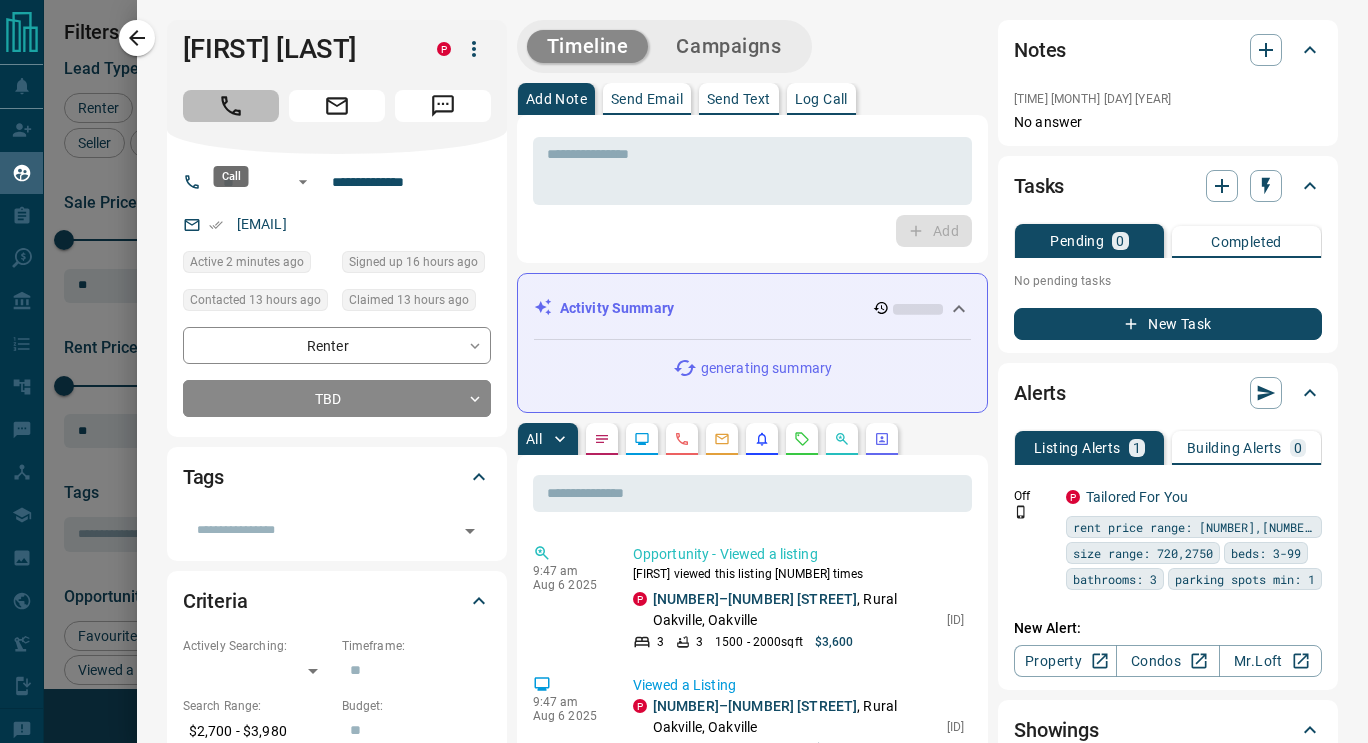 click at bounding box center [231, 106] 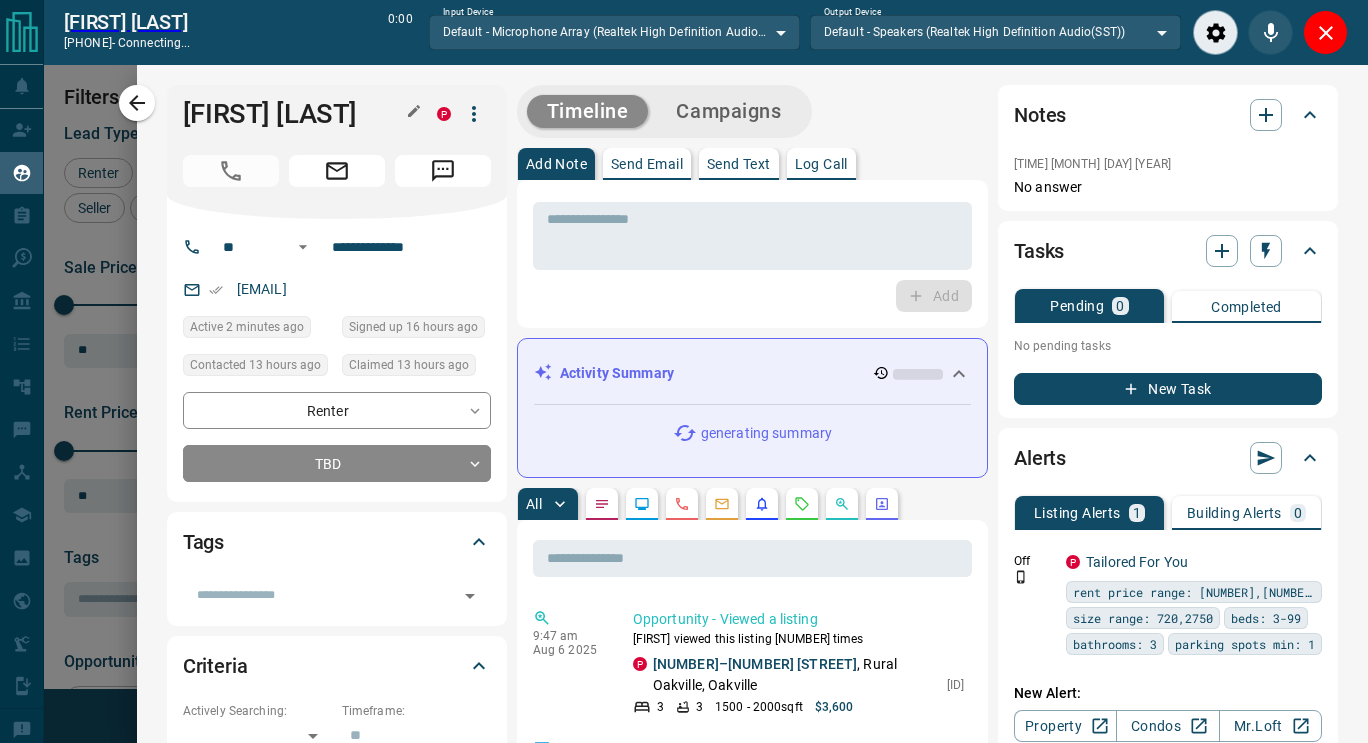 scroll, scrollTop: 487, scrollLeft: 975, axis: both 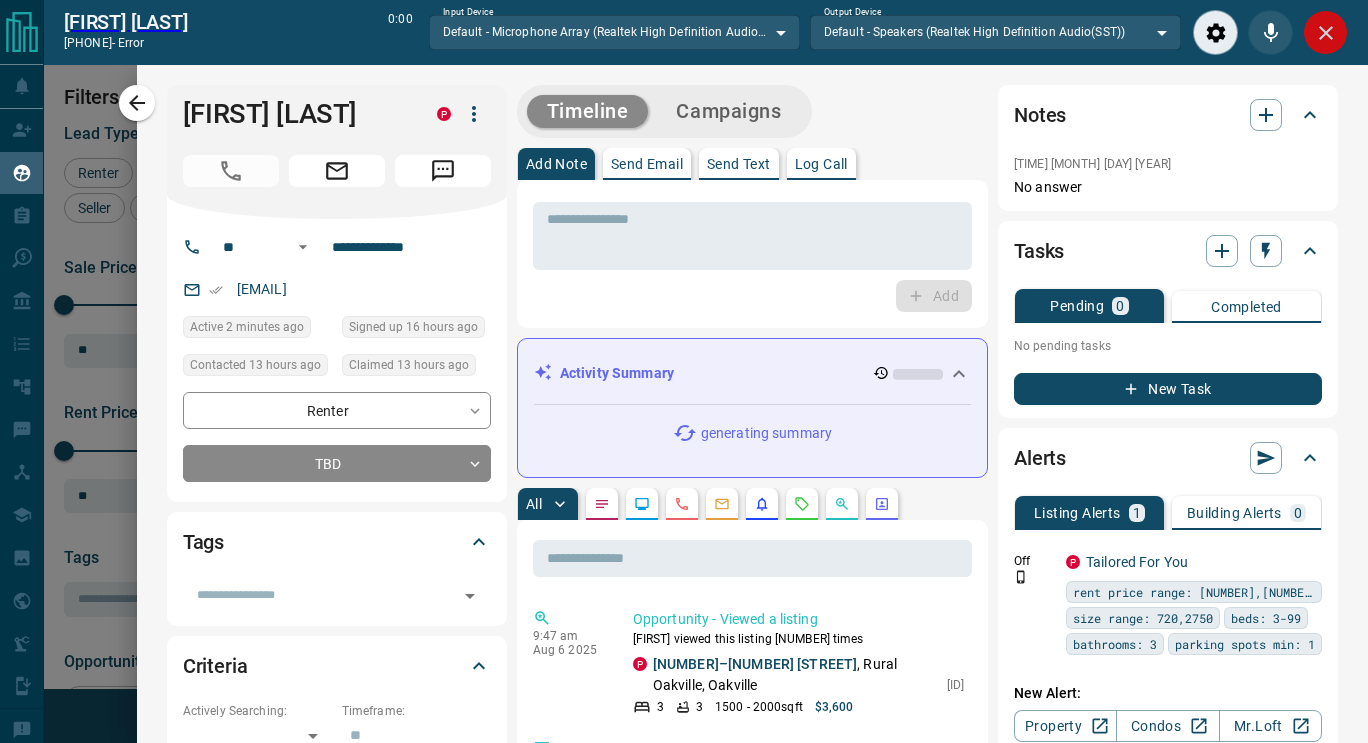 click 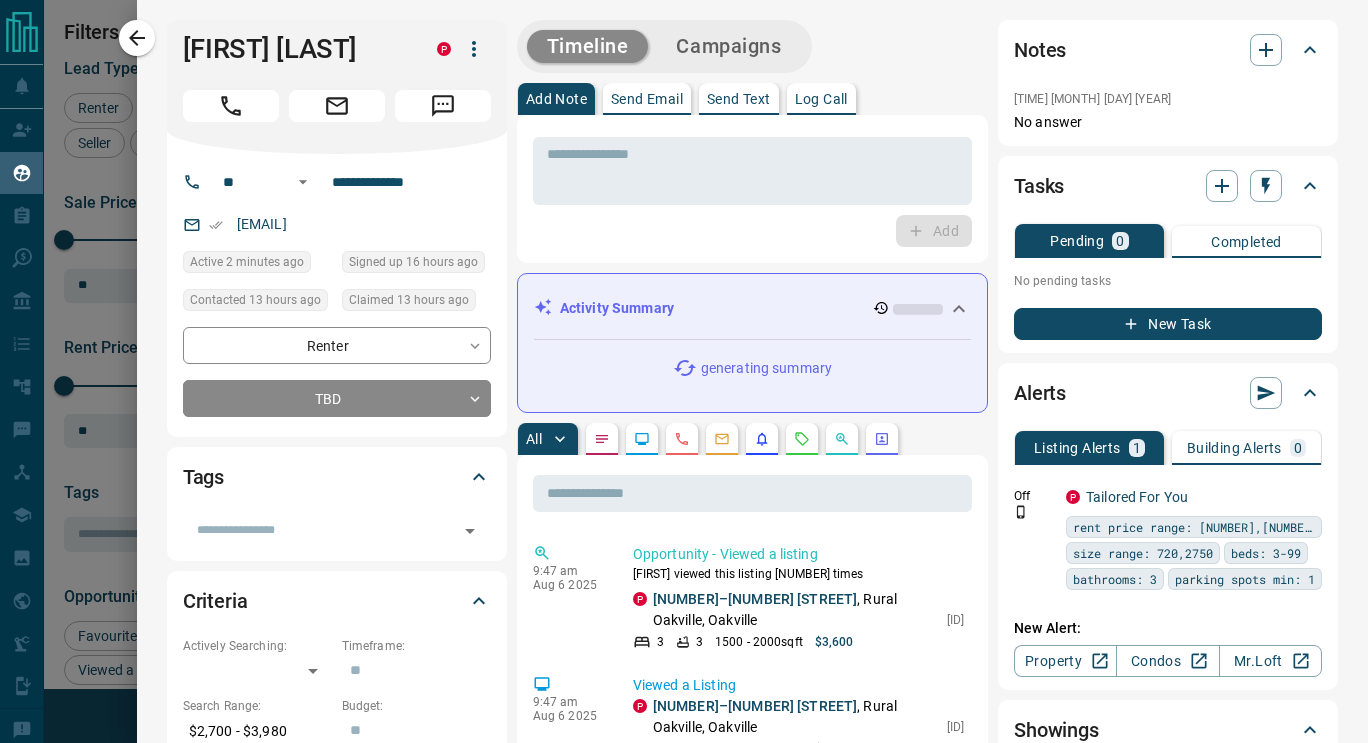 scroll, scrollTop: 16, scrollLeft: 16, axis: both 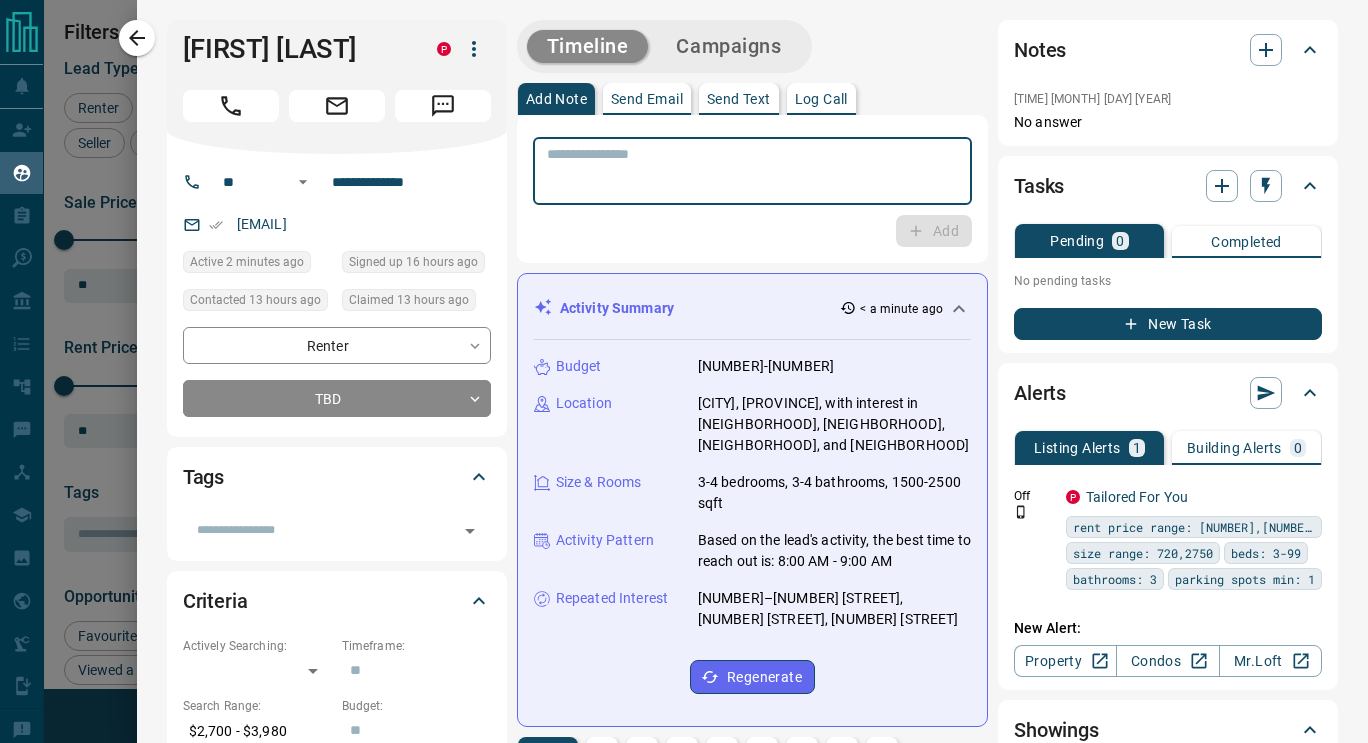 click at bounding box center (752, 171) 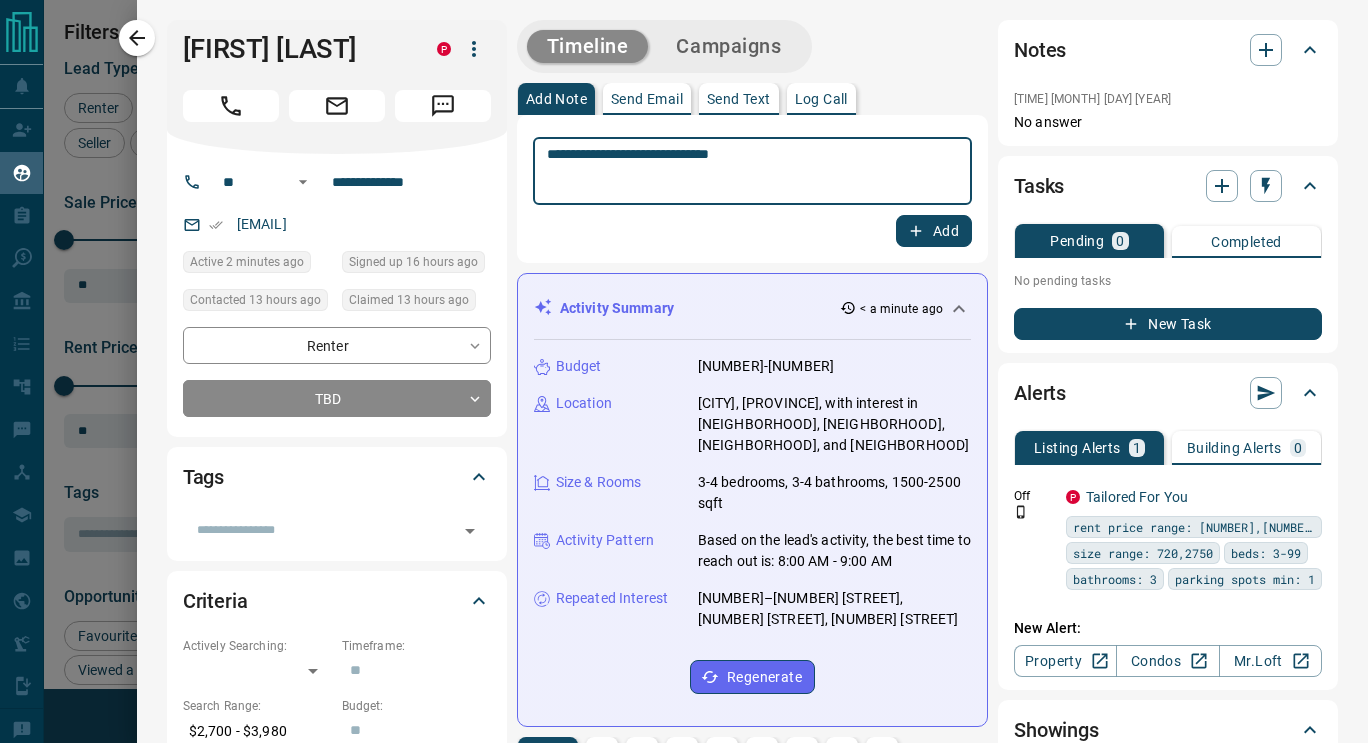 type on "**********" 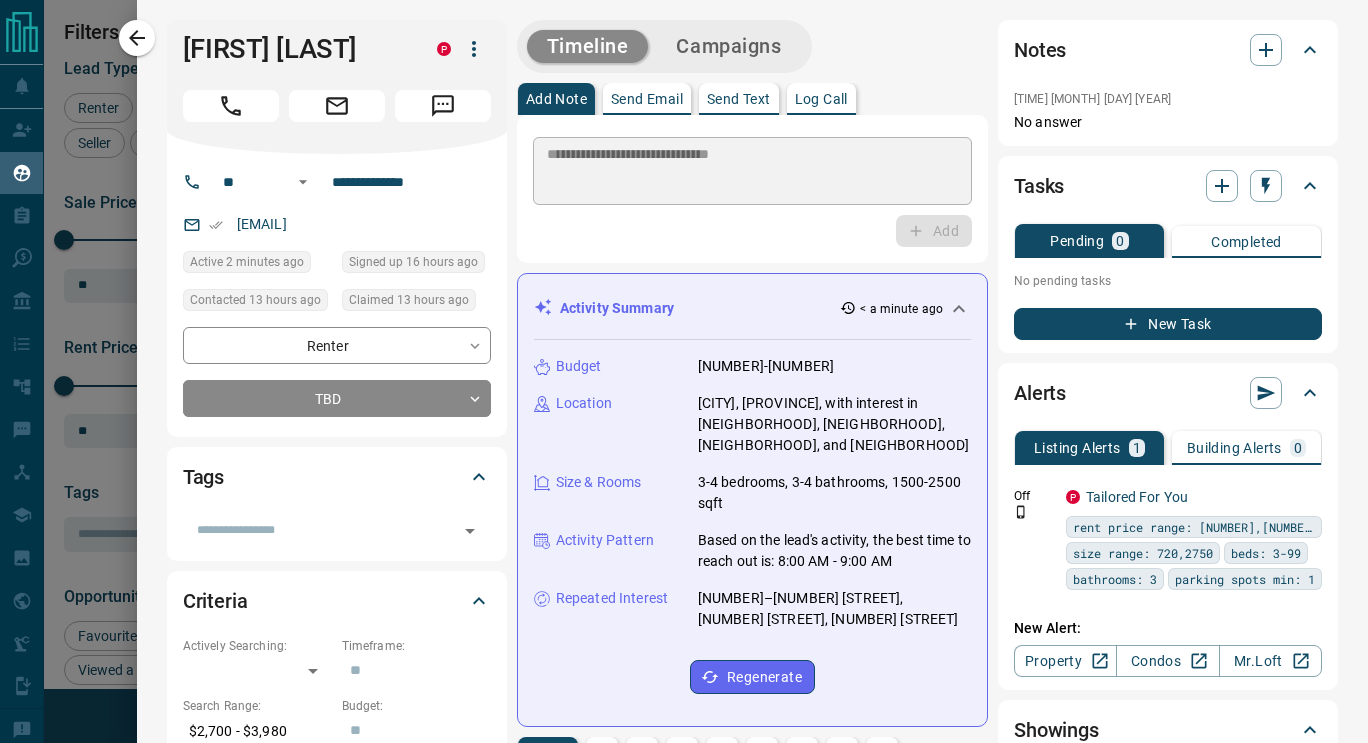 type 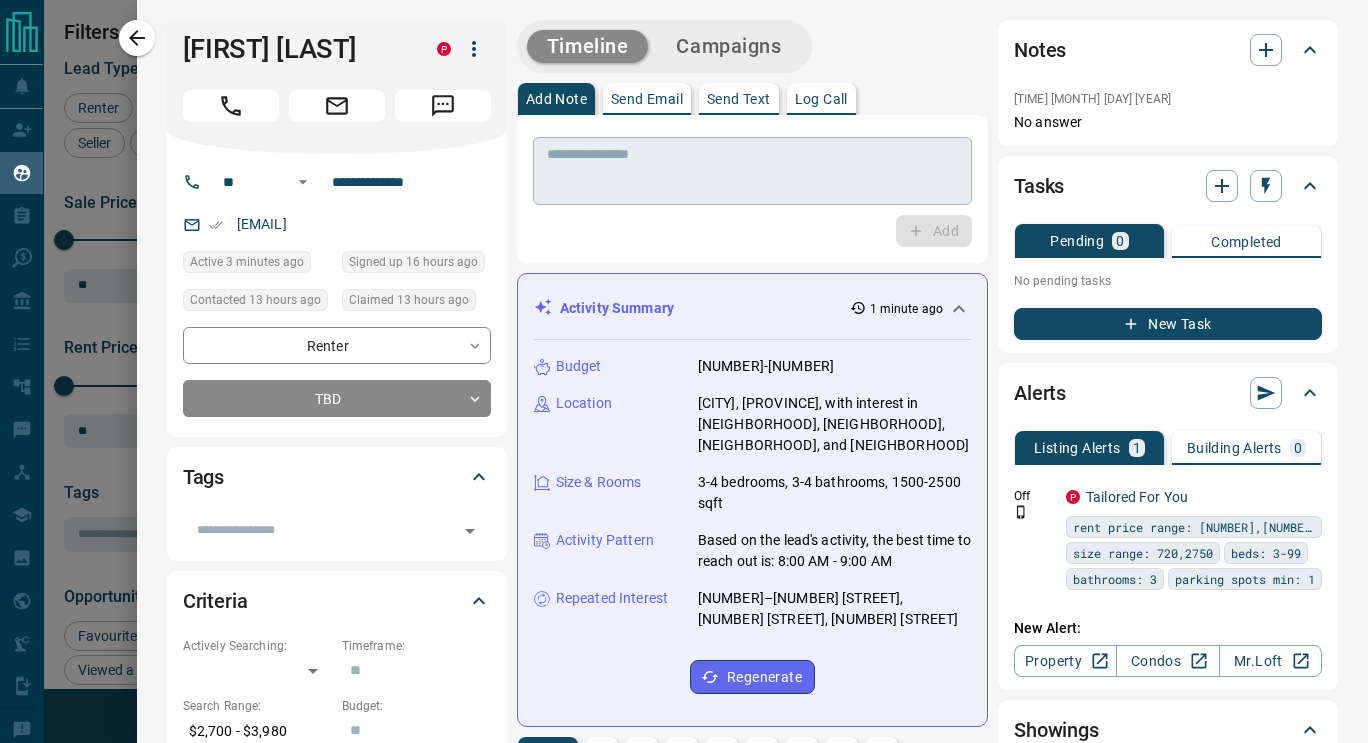click at bounding box center [745, 171] 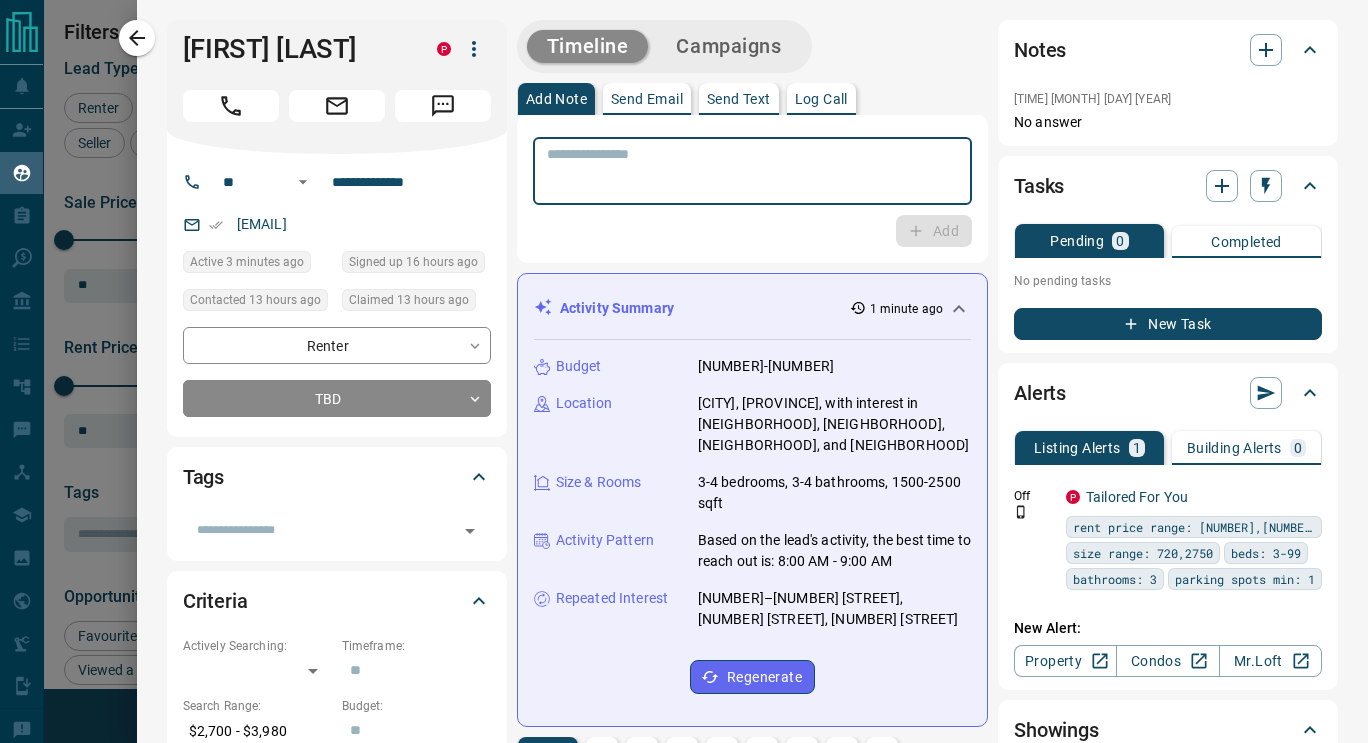 click at bounding box center (745, 171) 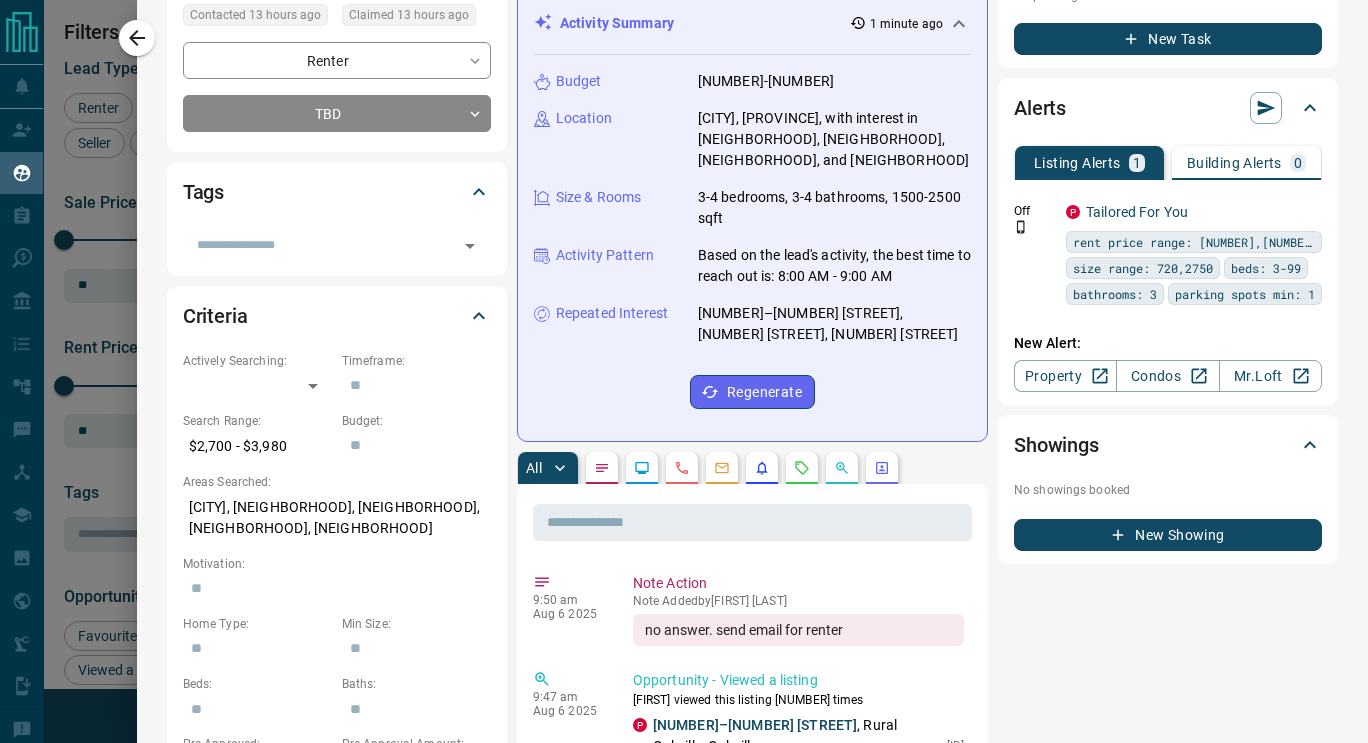 scroll, scrollTop: 266, scrollLeft: 0, axis: vertical 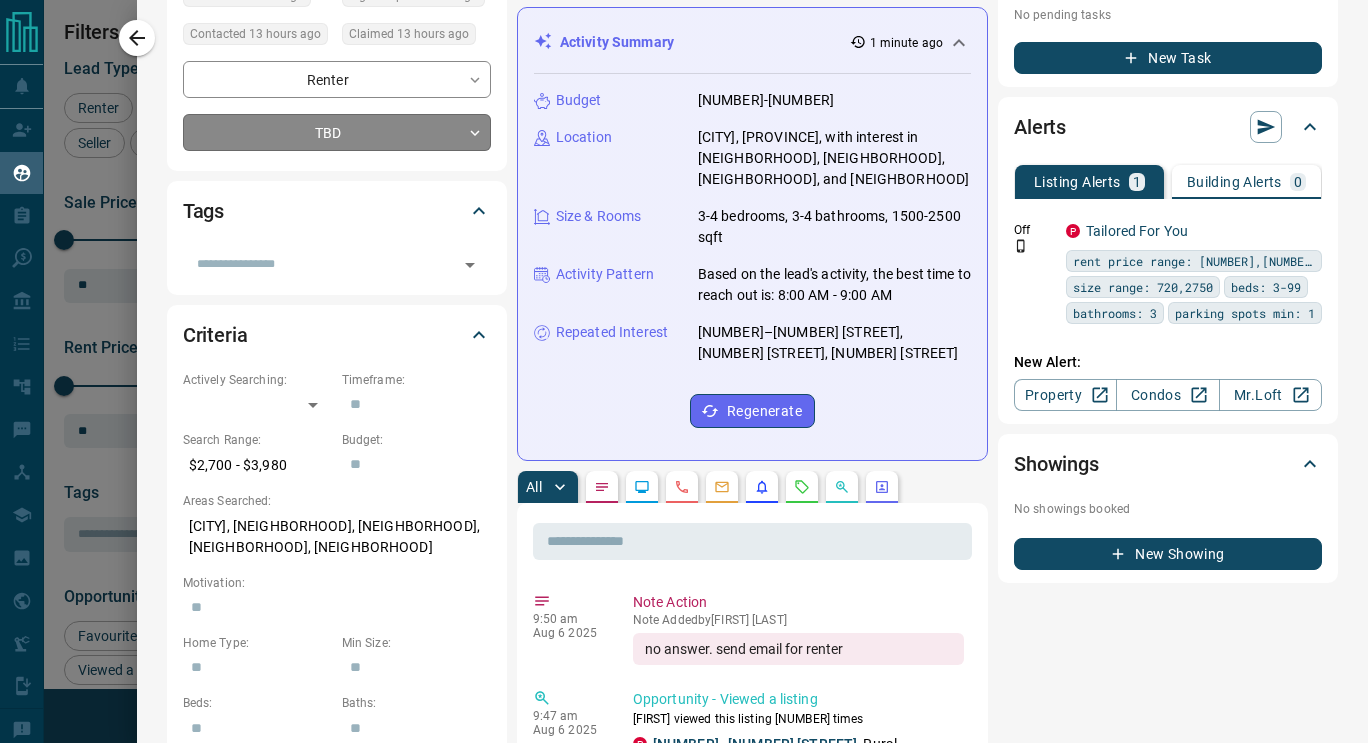 click on "Lead Transfers Claim Leads My Leads Tasks Opportunities Deals Campaigns Automations Messages Broker Bay Training Media Services Agent Resources Precon Worksheet Mobile Apps Disclosure Logout My Leads Filters 1 Manage Tabs New Lead All 7842 TBD 1 Do Not Contact - Not Responsive 4372 Bogus 427 Just Browsing 2215 Criteria Obtained 438 Future Follow Up 112 Warm 32 HOT 21 Taken on Showings 31 Submitted Offer - Client 193 Name Details Last Active Claimed Date Status Tags [FIRST] [LAST] Renter P $3K - $4K [CITY] 3 minutes ago Contacted 9 hours ago 13 hours ago Signed up 16 hours ago TBD + Rows per page: 25 ** 1–1 of 1 Filters Lead Type Renter Buyer Investor Seller Precon Sale Price 0 5500000 Sale price range ** ​ Input sale price range Sale price range ********* ​ Input sale price range Rent Price 0 20000 Rent price range ** ​ Input rent price range Rent price range ********* ​ Input rent price range Tags ​ Opportunity Type Favourited a Listing Return to Site Viewed a Listing Set up Listing Alert" at bounding box center (684, 359) 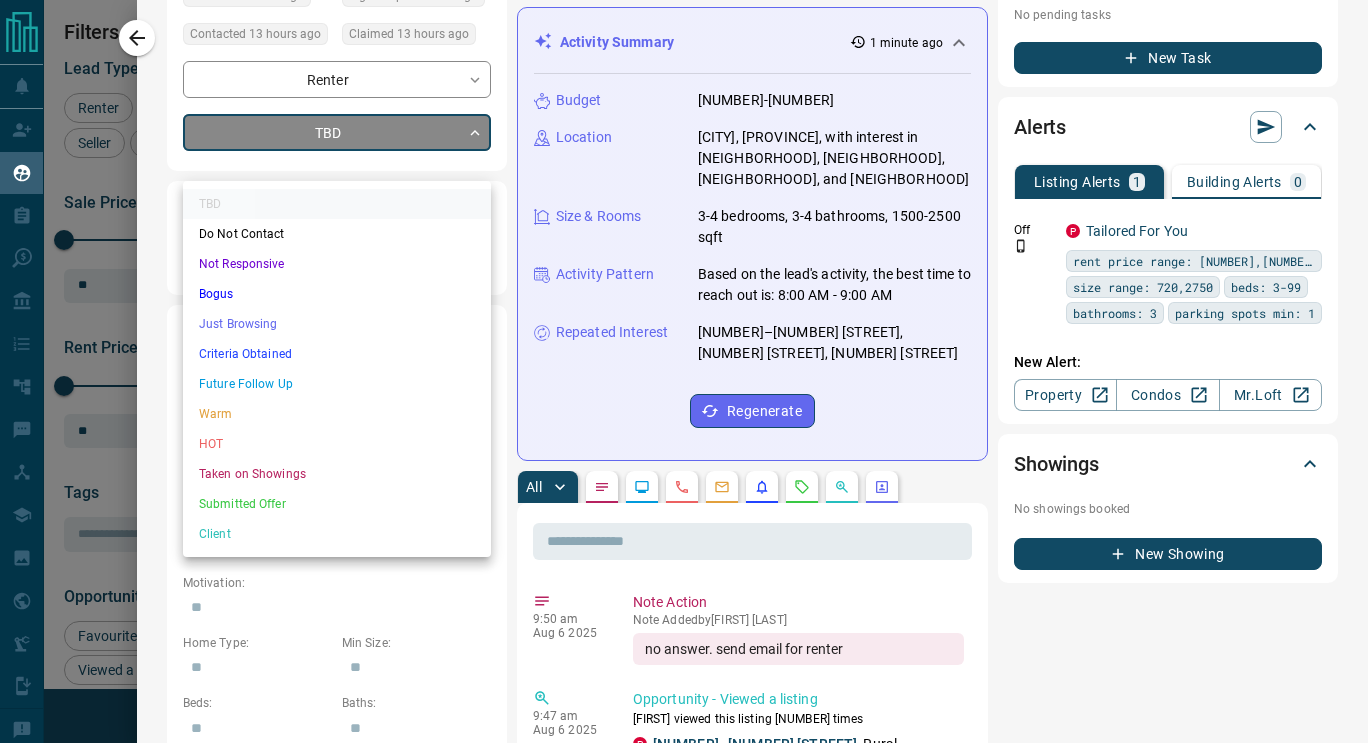 click on "Just Browsing" at bounding box center [337, 324] 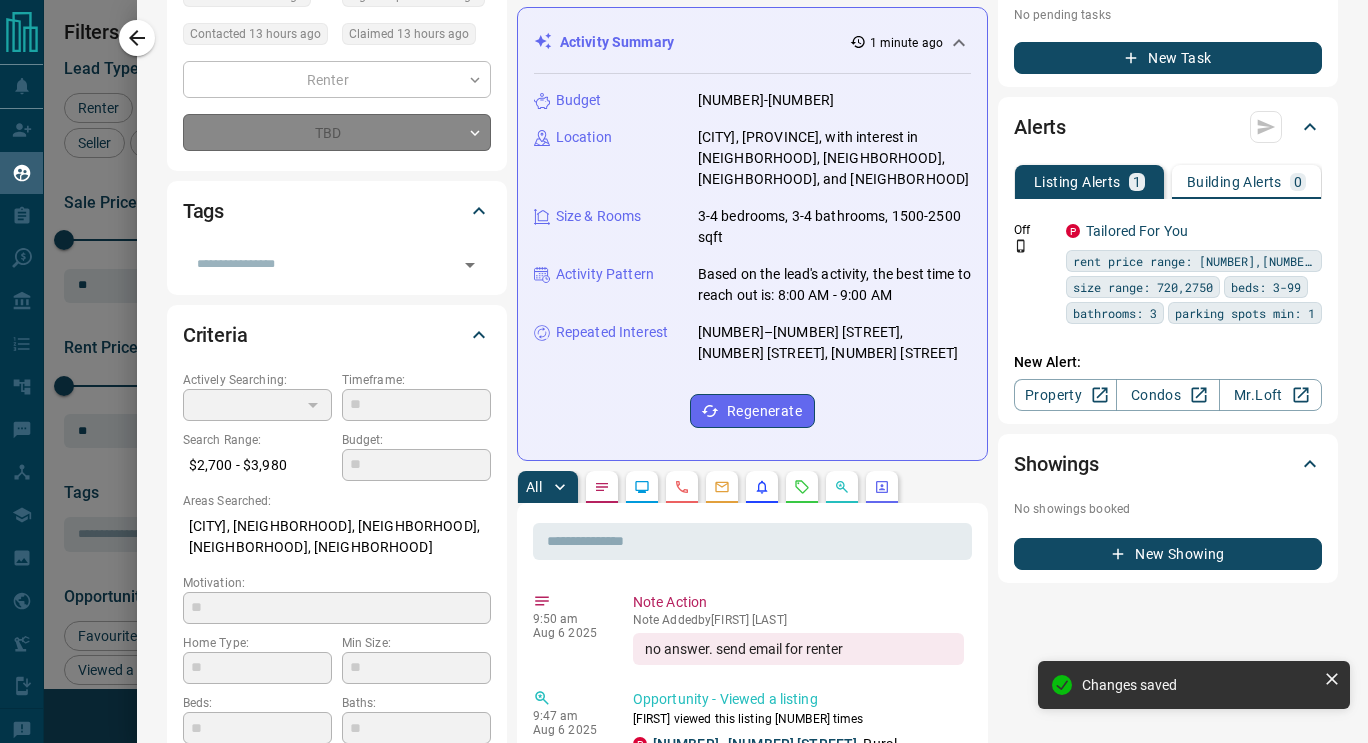 scroll, scrollTop: 0, scrollLeft: 0, axis: both 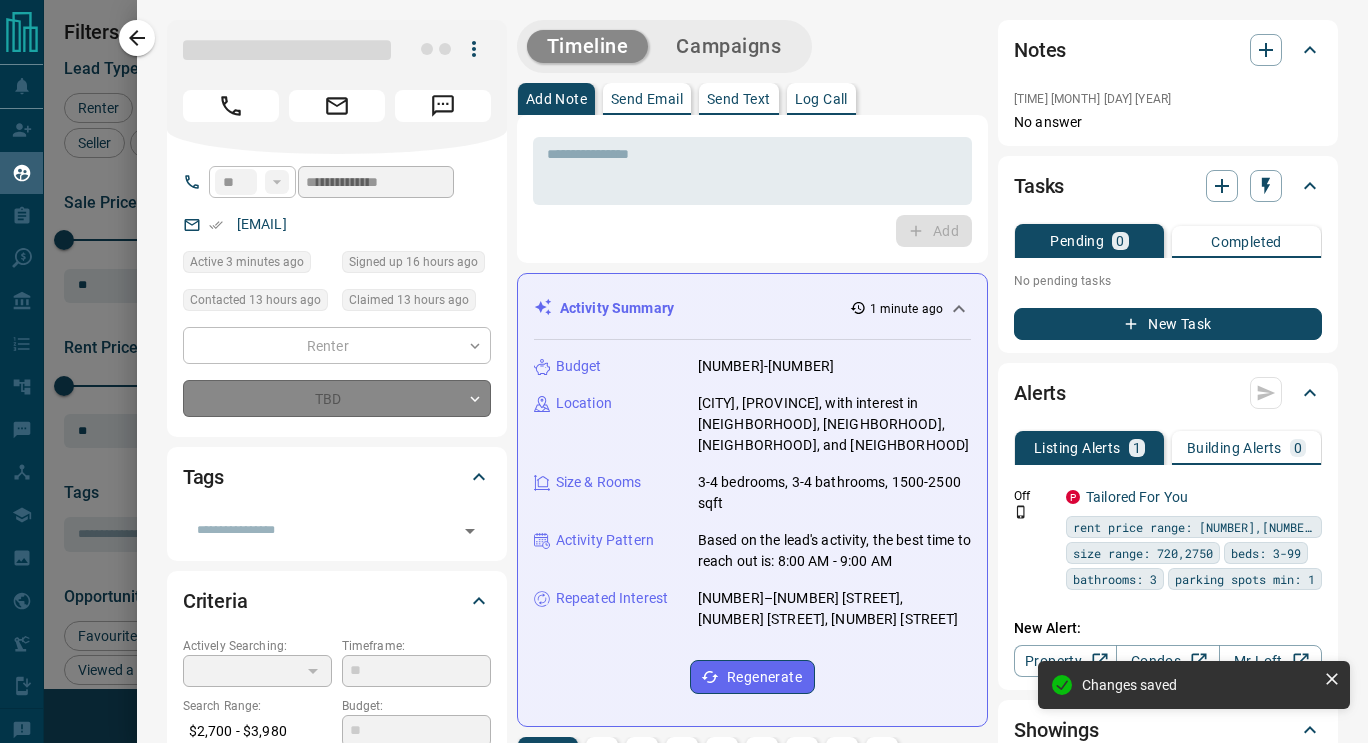 type on "*" 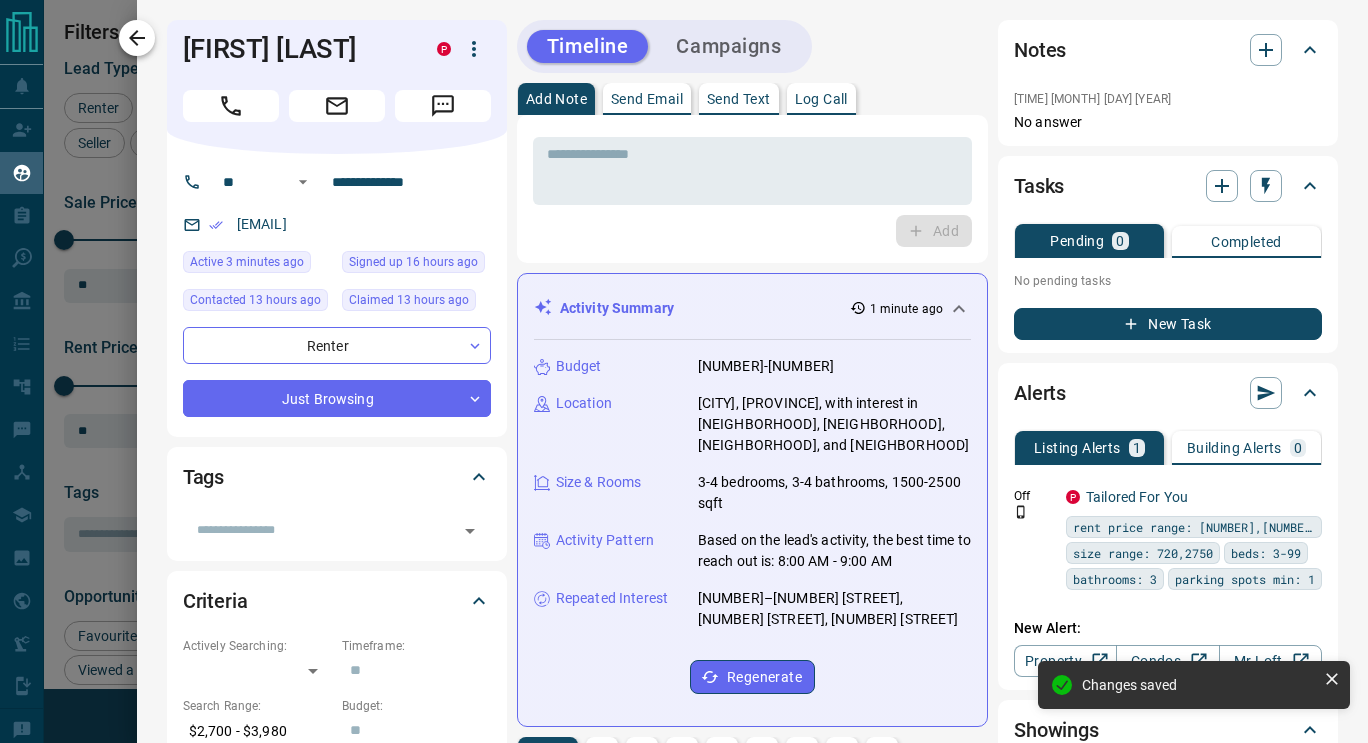click 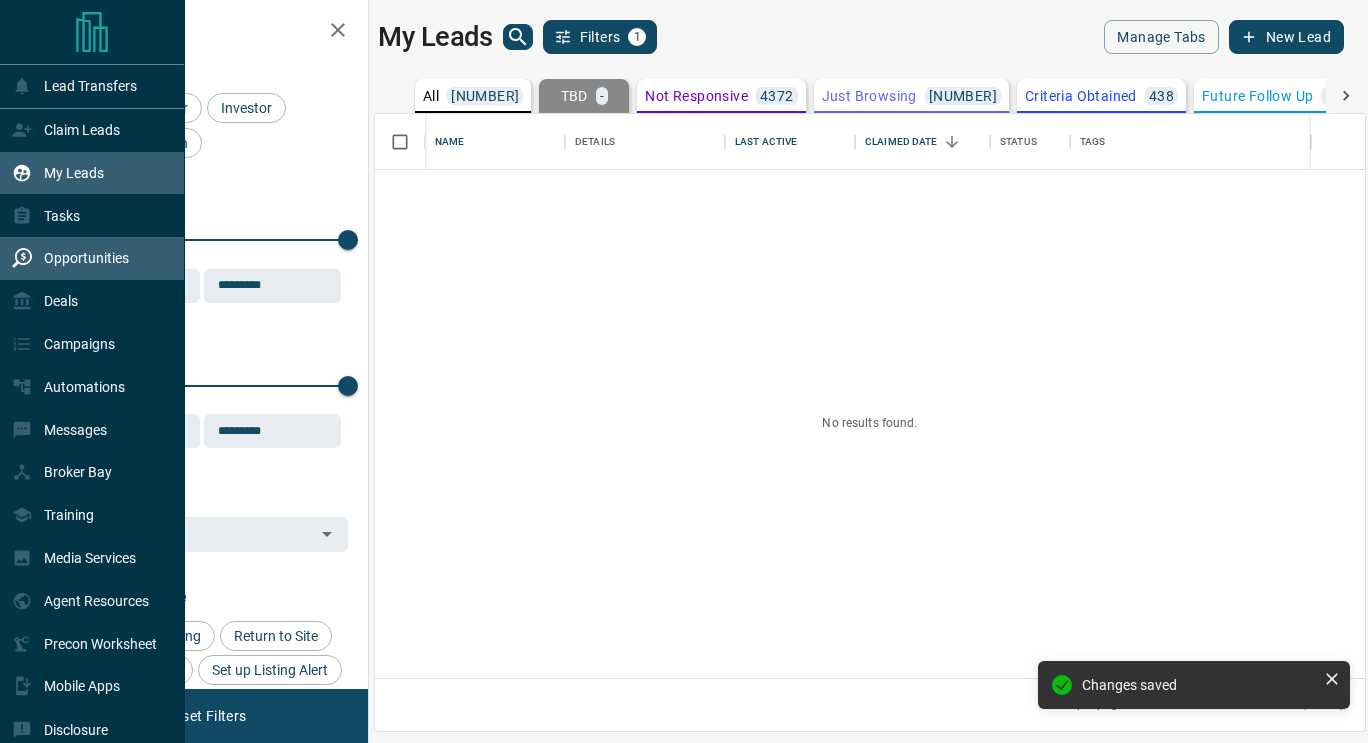 click on "Opportunities" at bounding box center [86, 258] 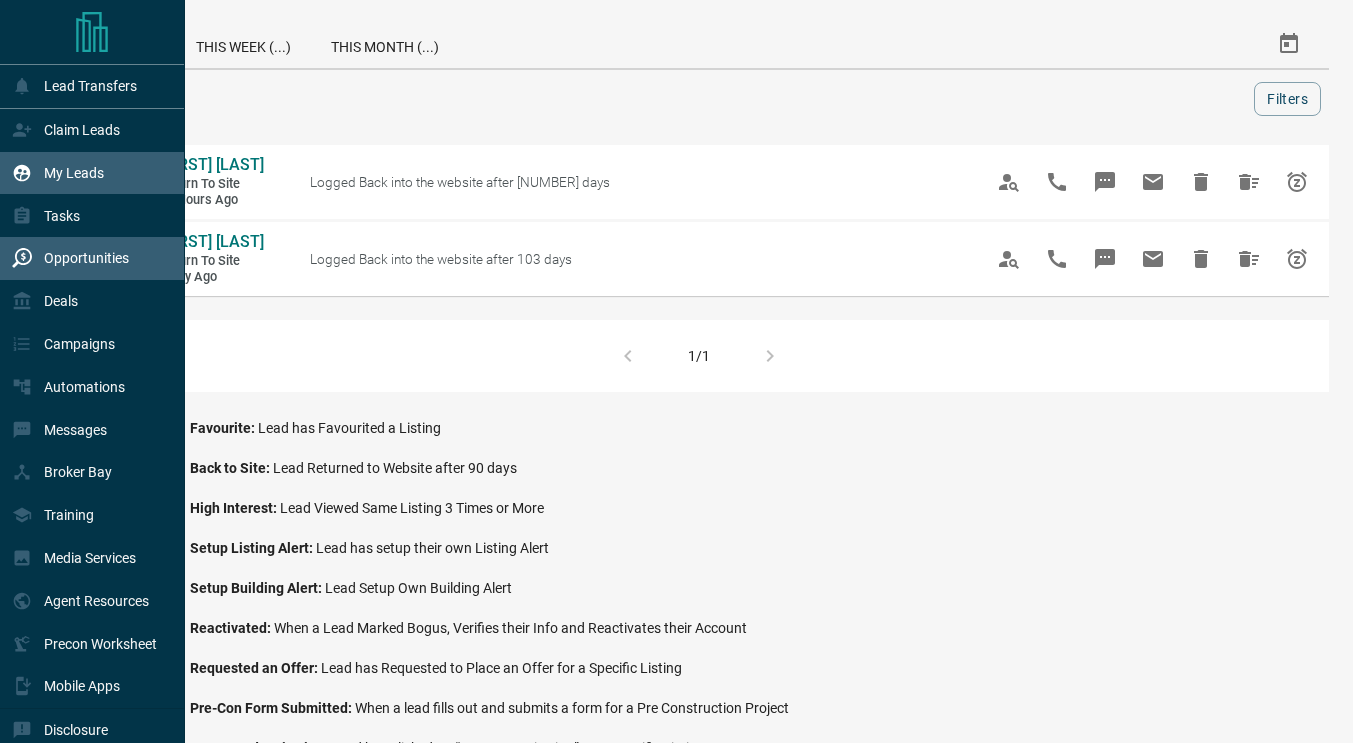 click on "My Leads" at bounding box center [74, 173] 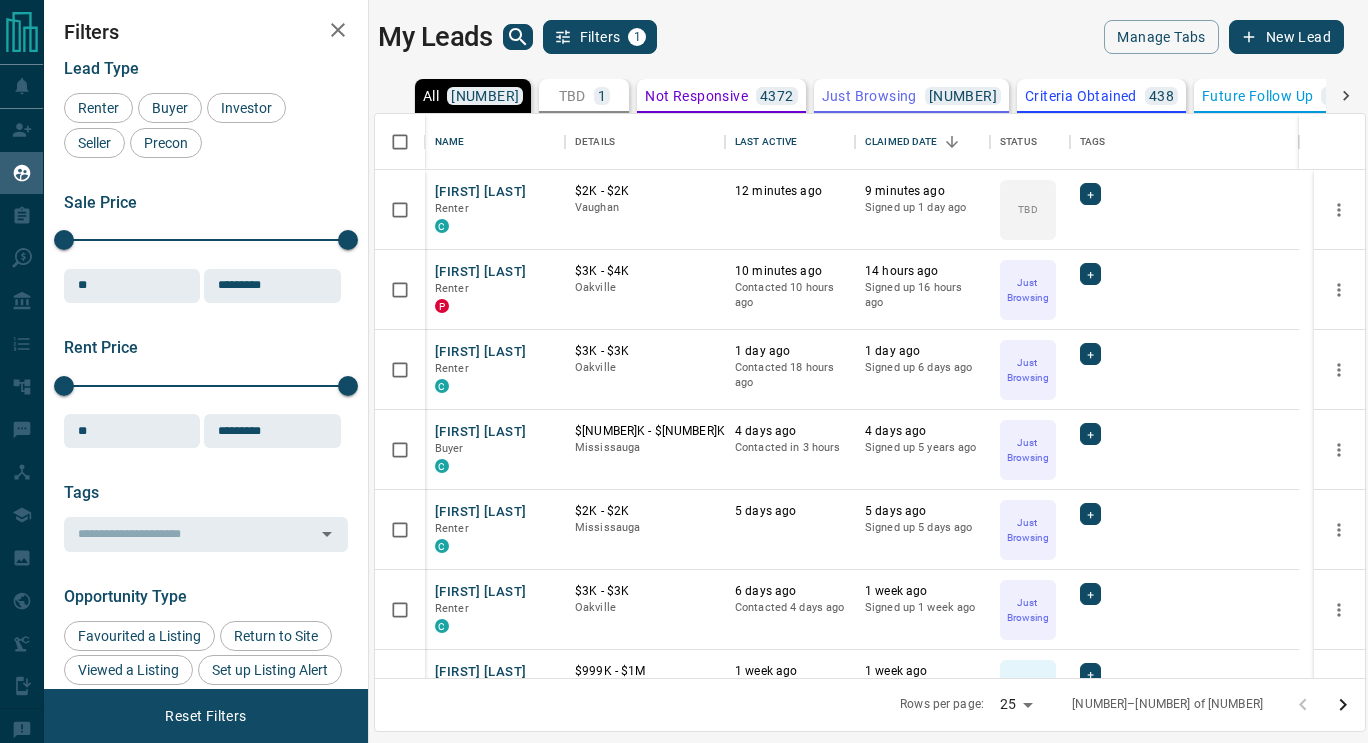 scroll, scrollTop: 16, scrollLeft: 16, axis: both 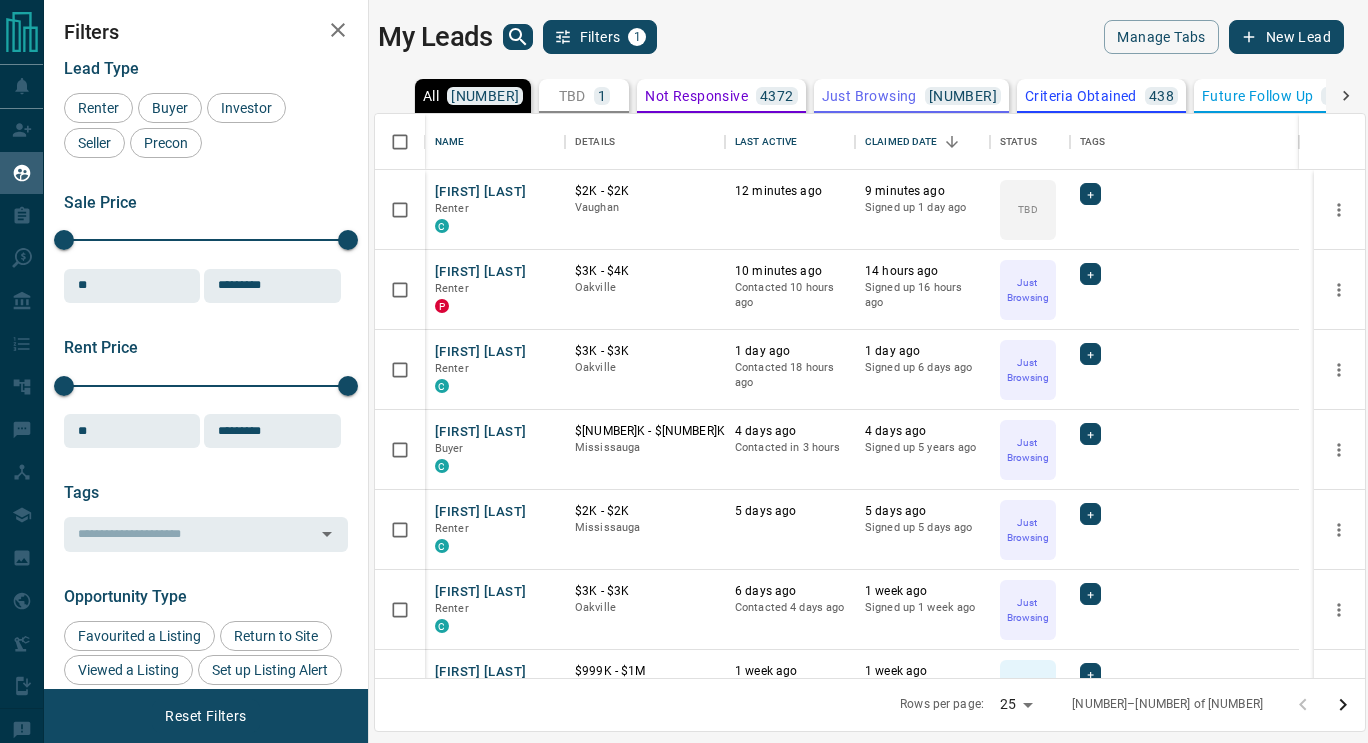 click on "My Leads Filters 1" at bounding box center (619, 37) 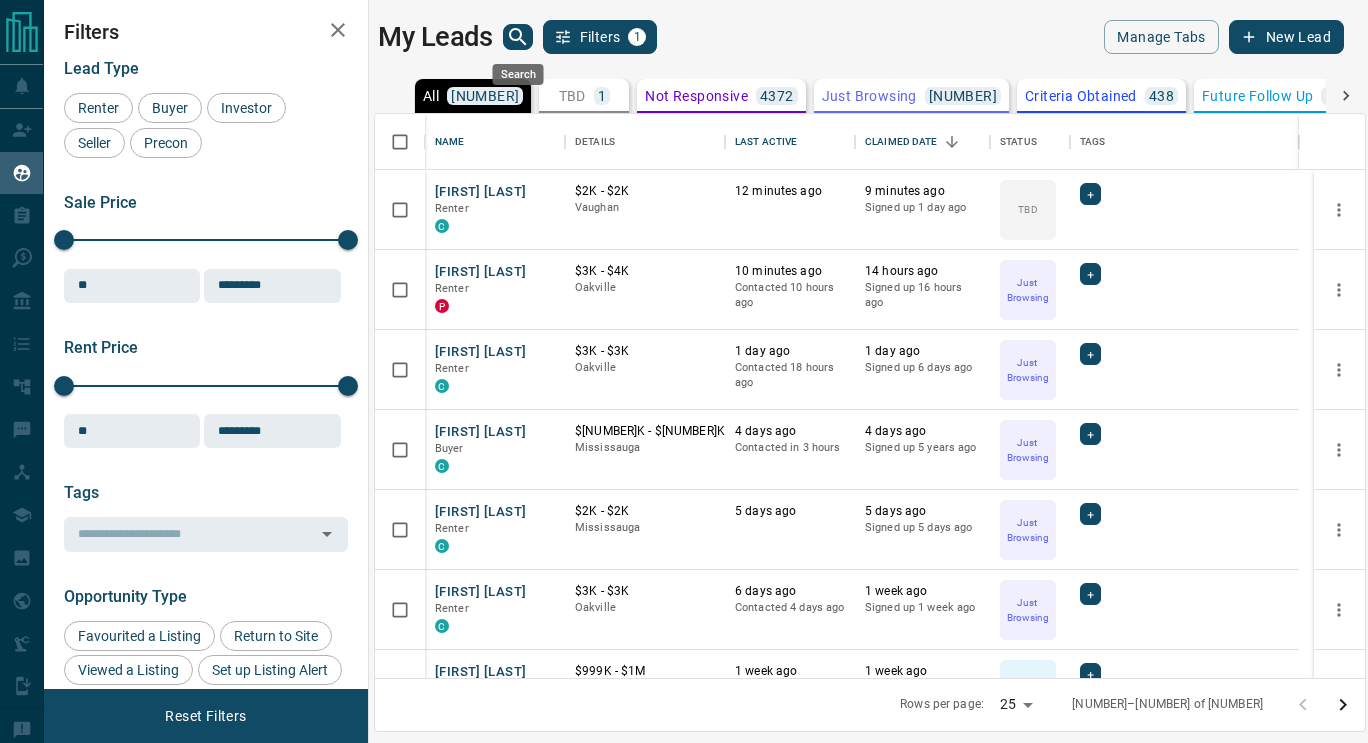 click 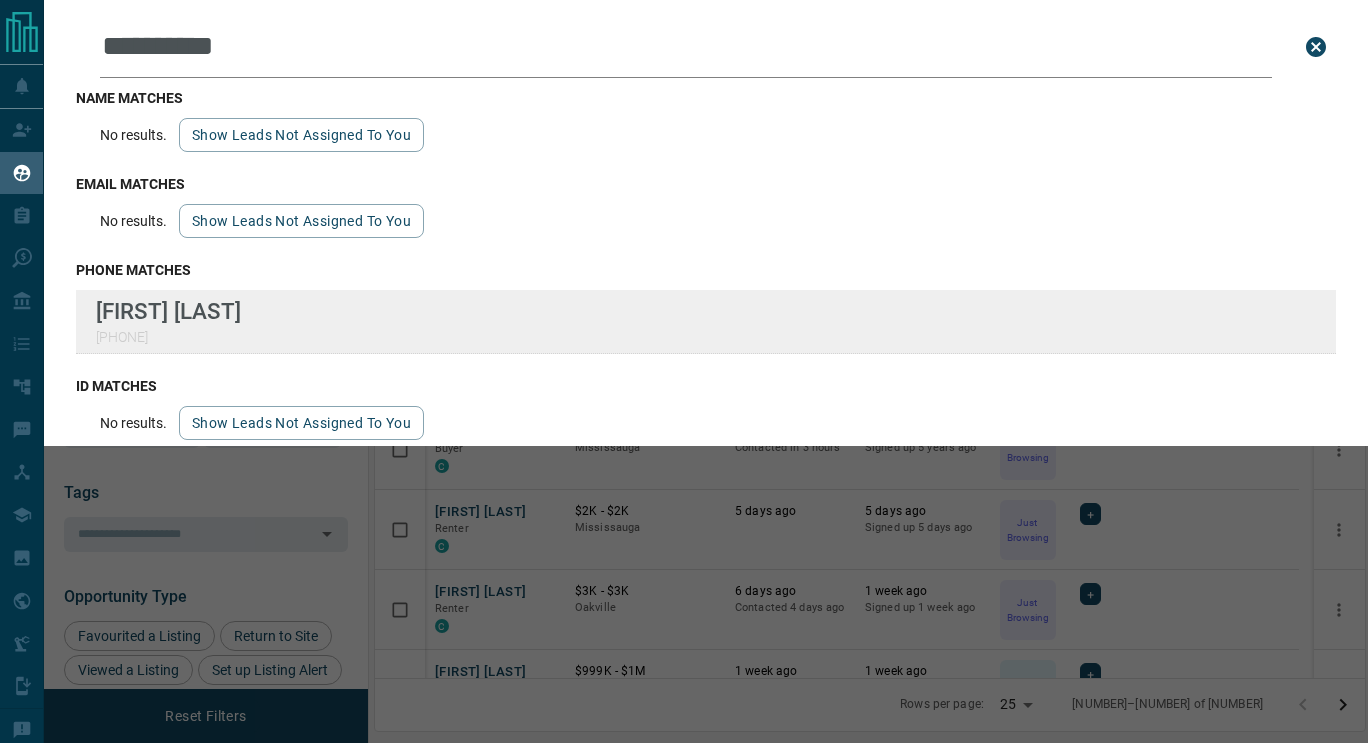 type on "**********" 